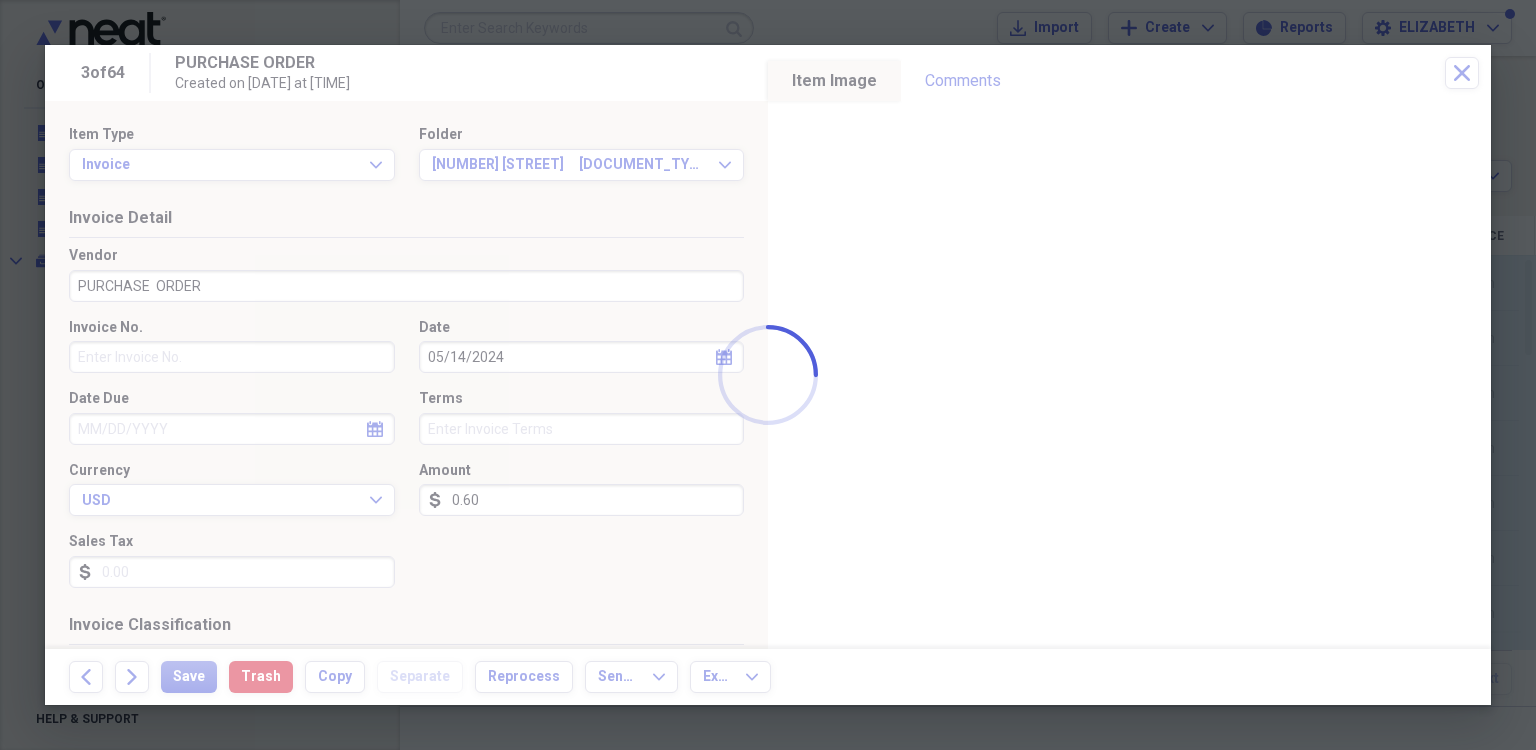 scroll, scrollTop: 0, scrollLeft: 0, axis: both 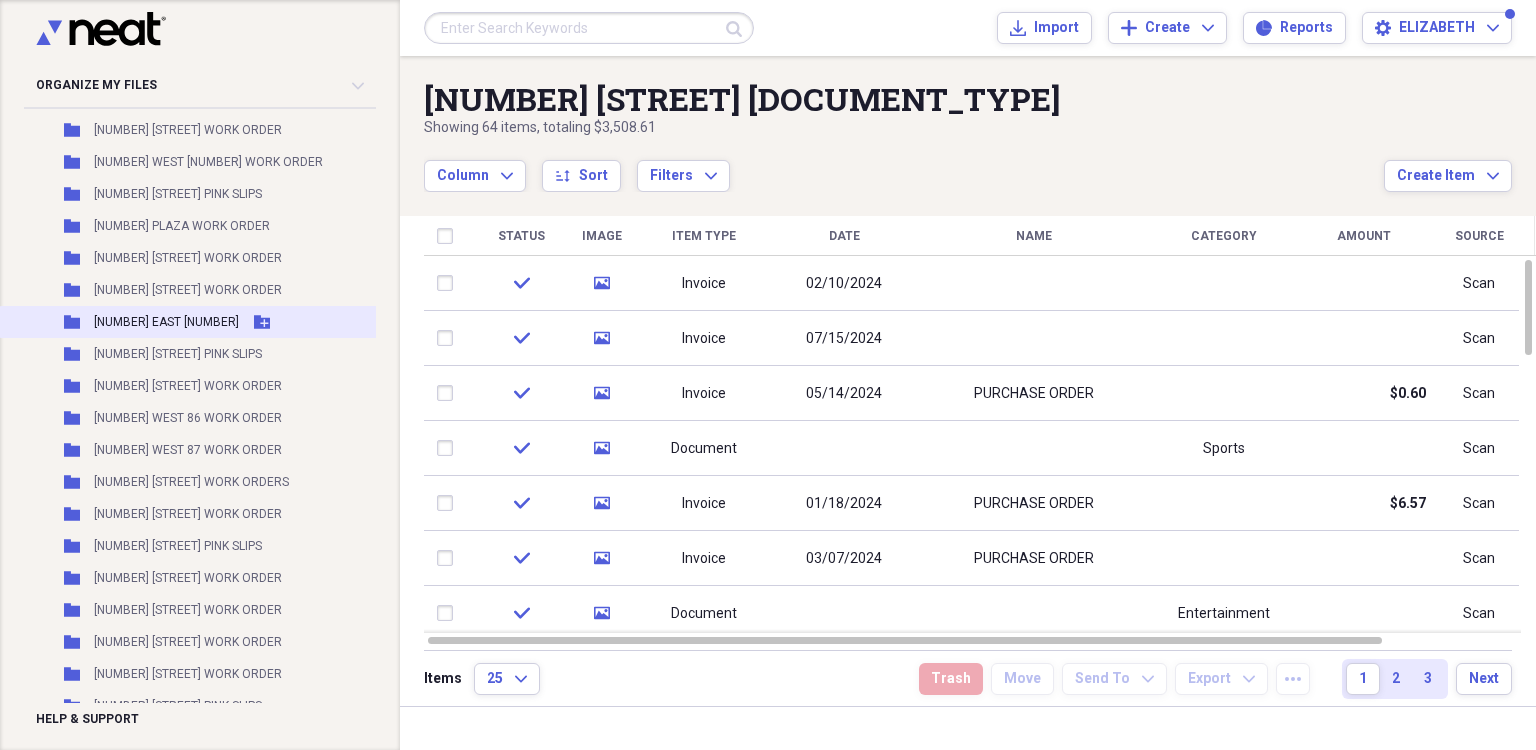 click on "[NUMBER] EAST [NUMBER]" at bounding box center (166, 322) 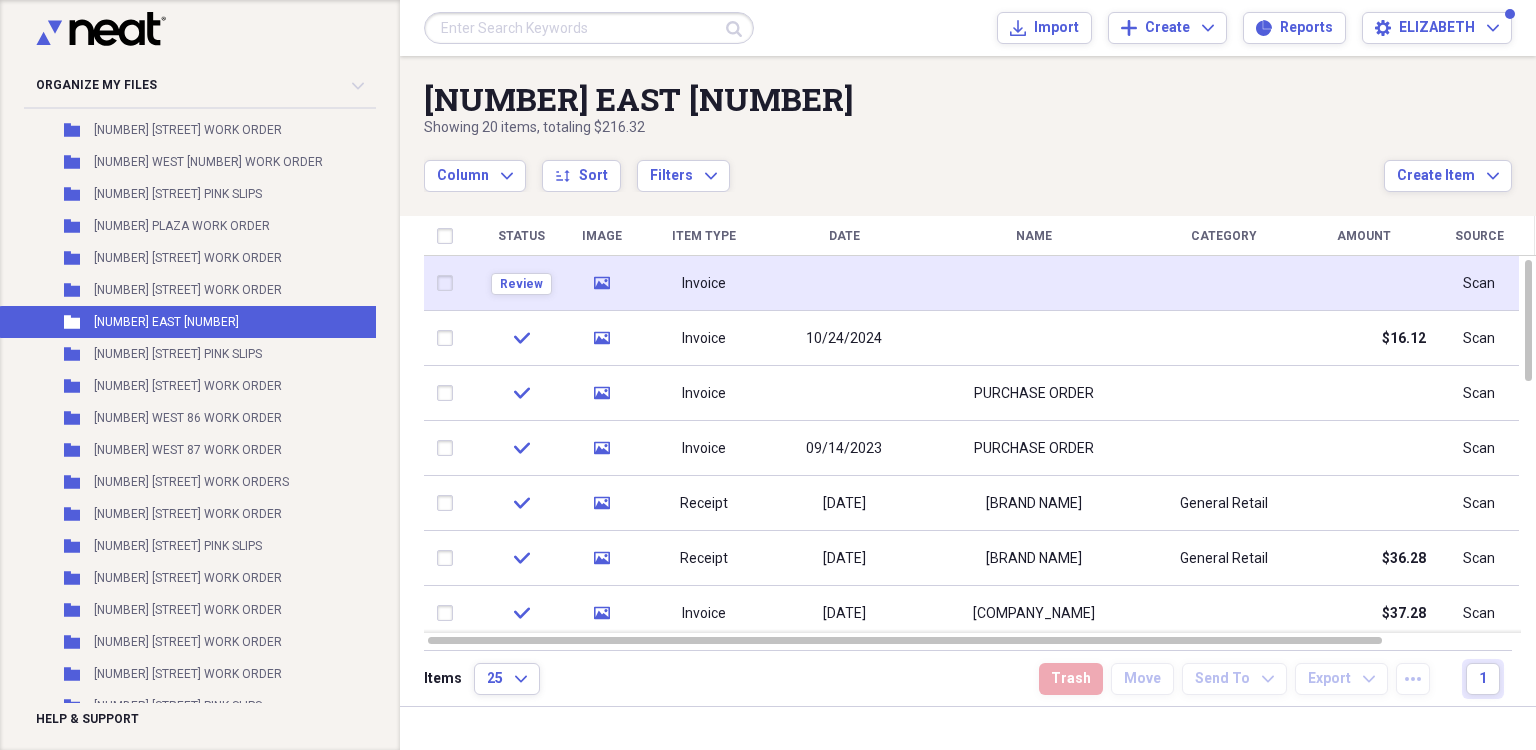 click at bounding box center (844, 283) 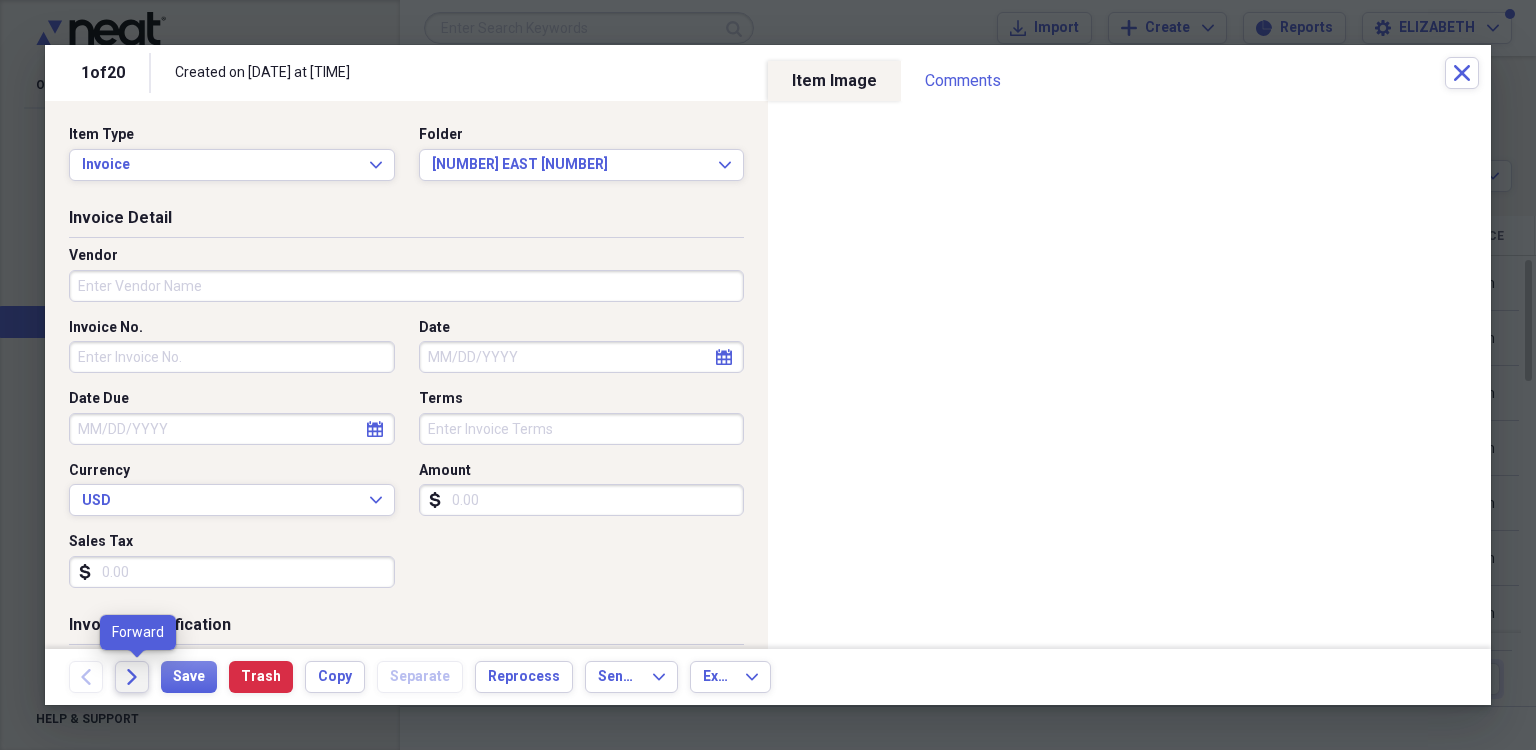 click on "Forward" 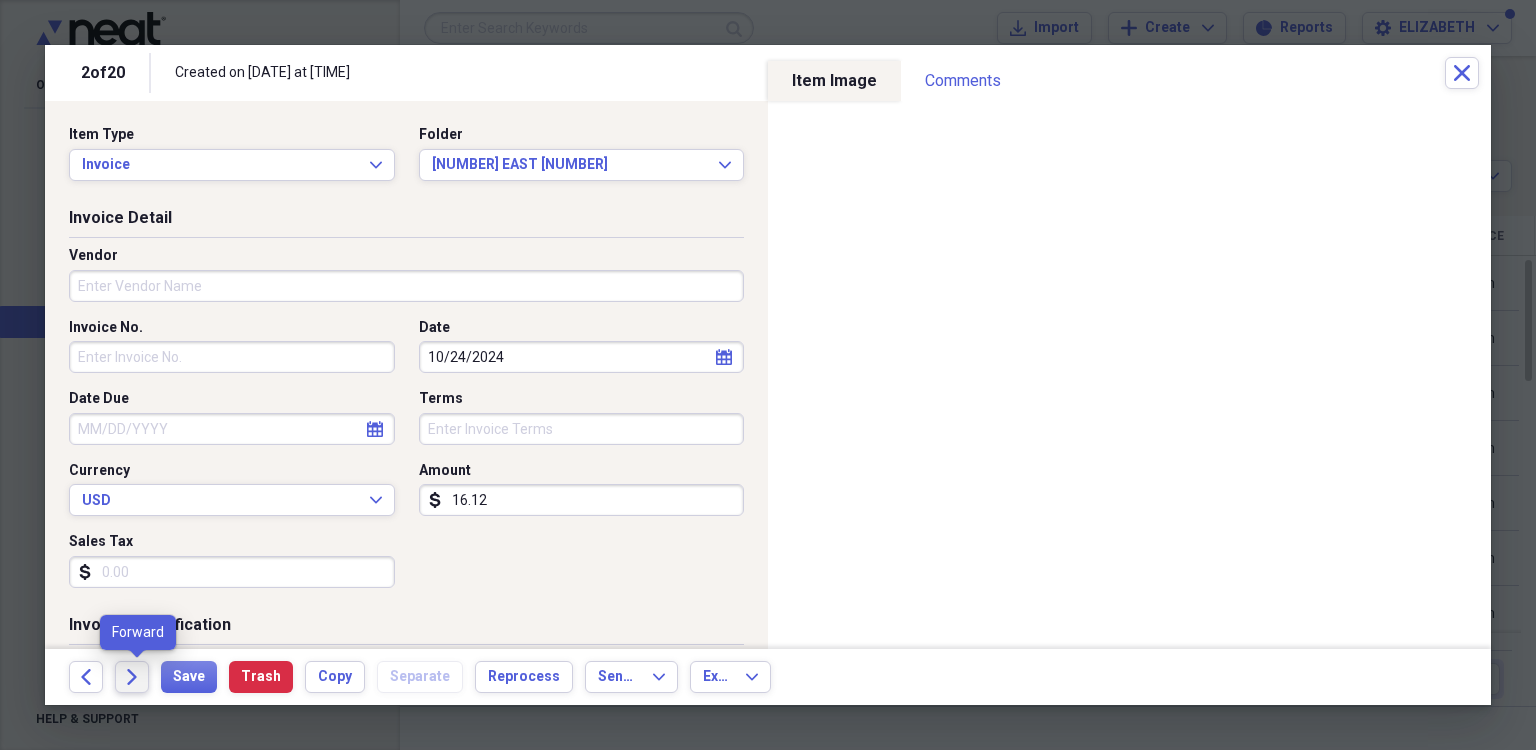 click on "Forward" 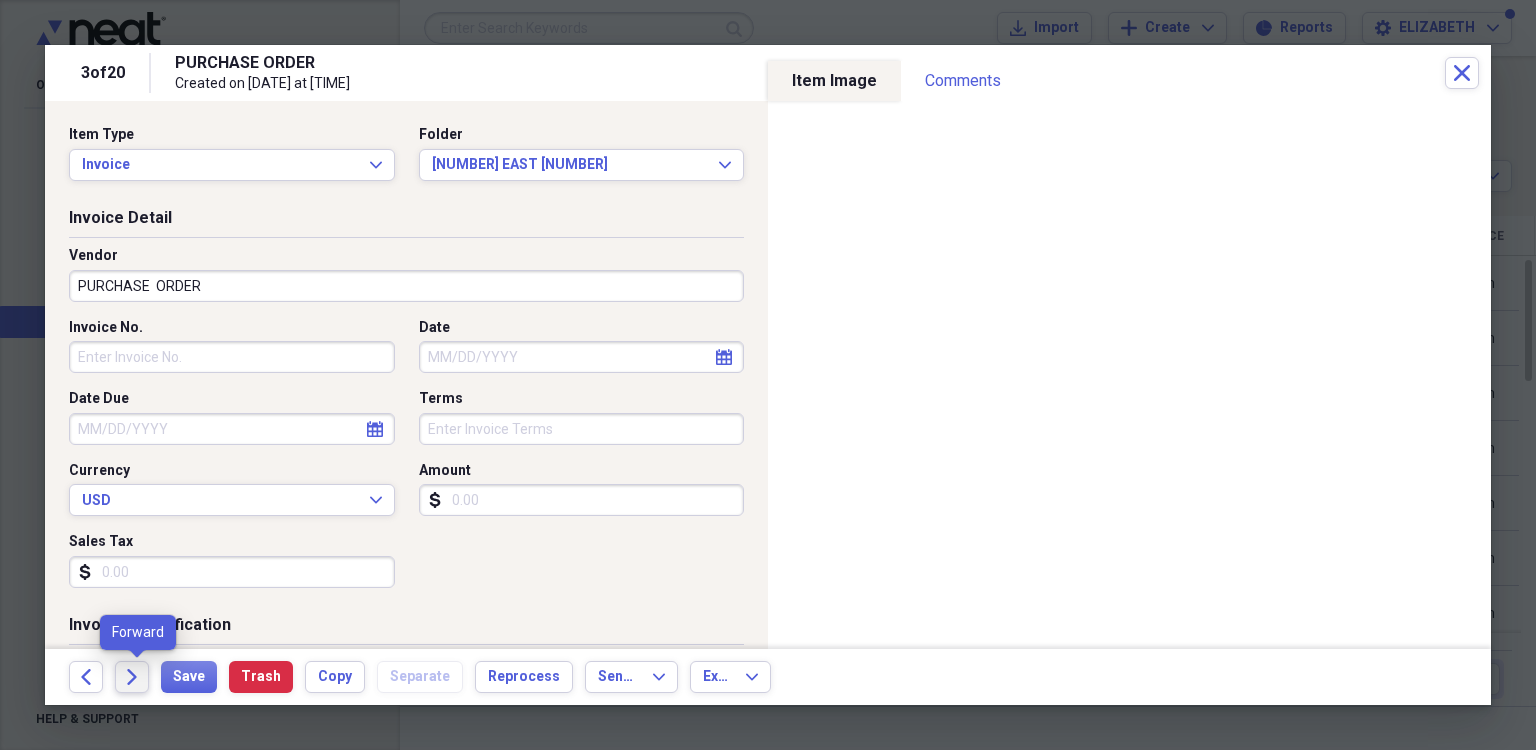 click on "Forward" 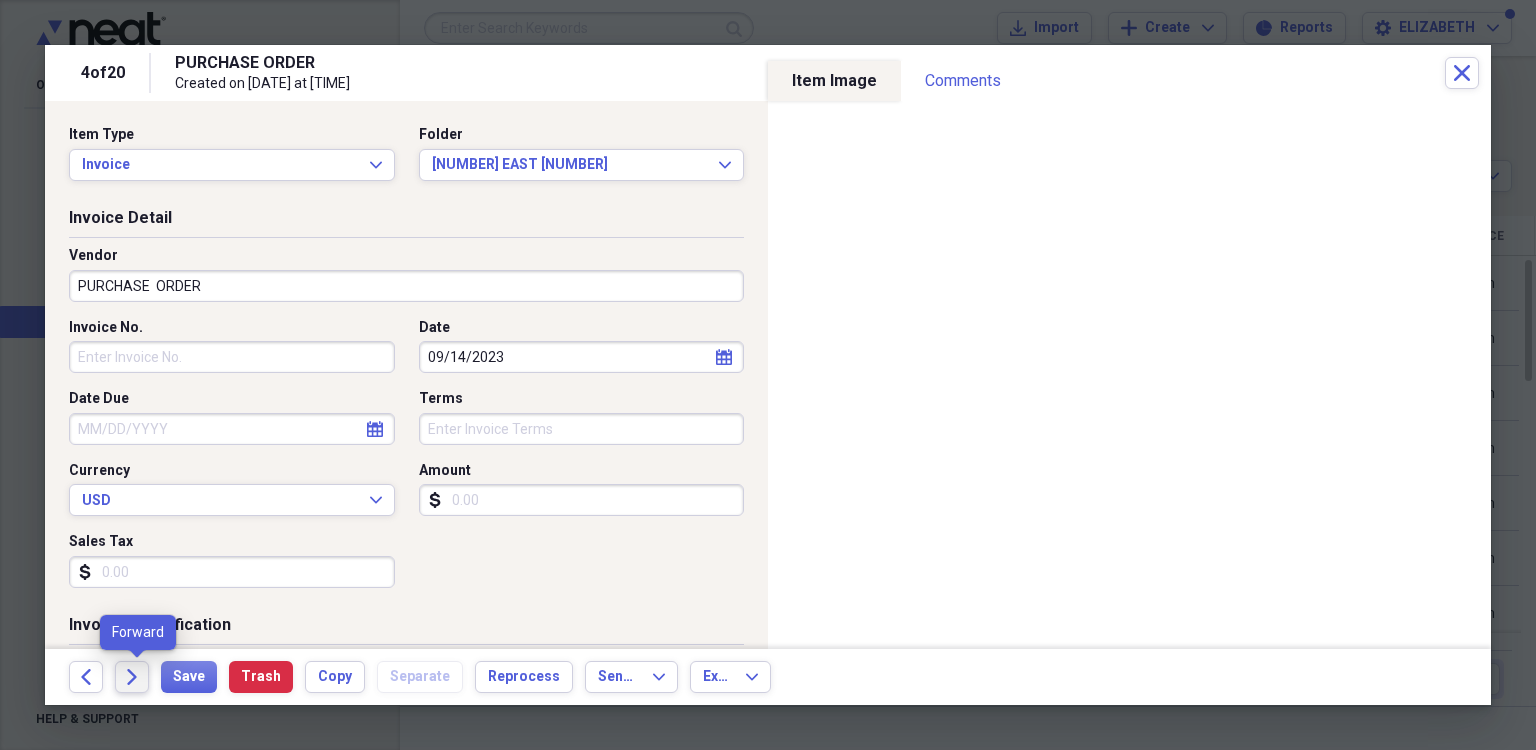 click on "Forward" 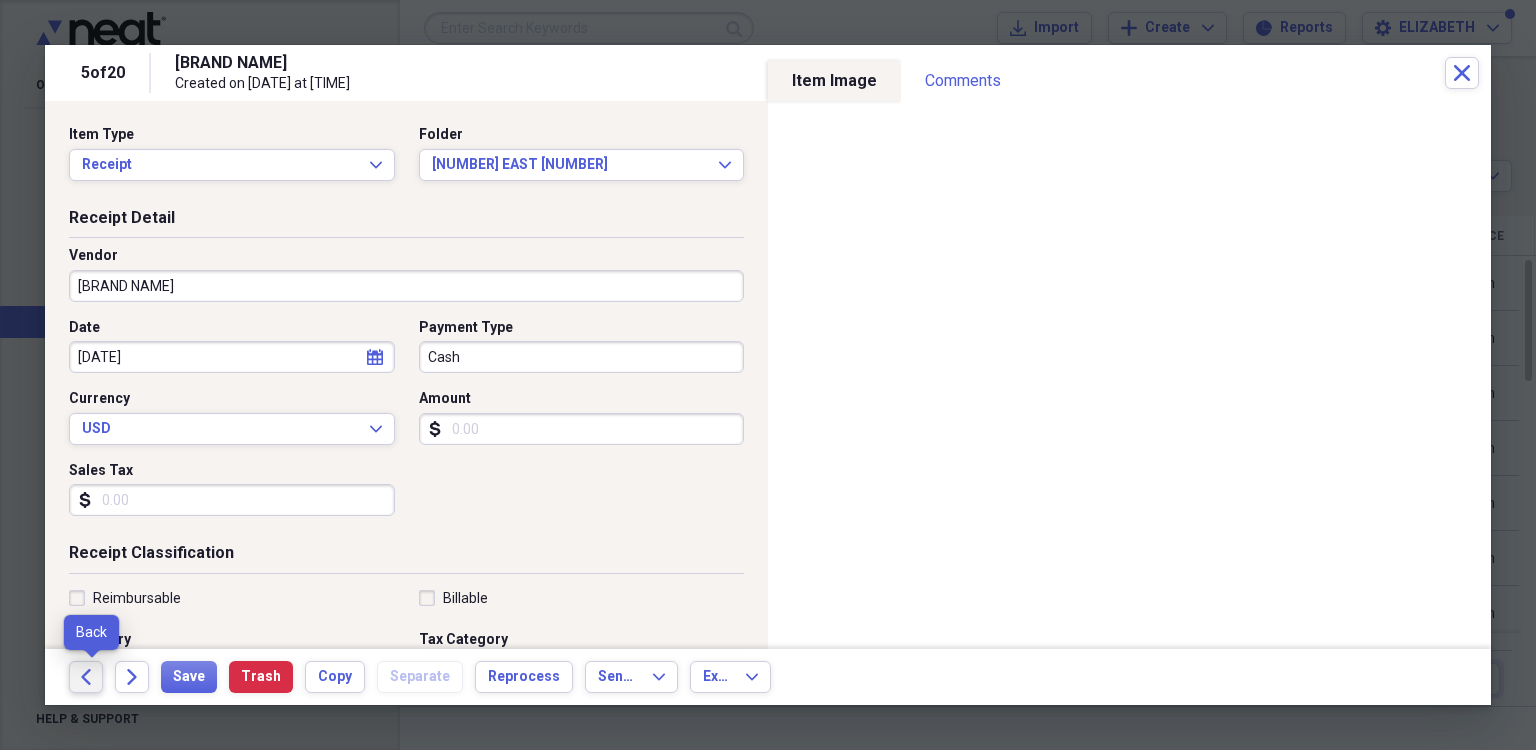 click on "Back" 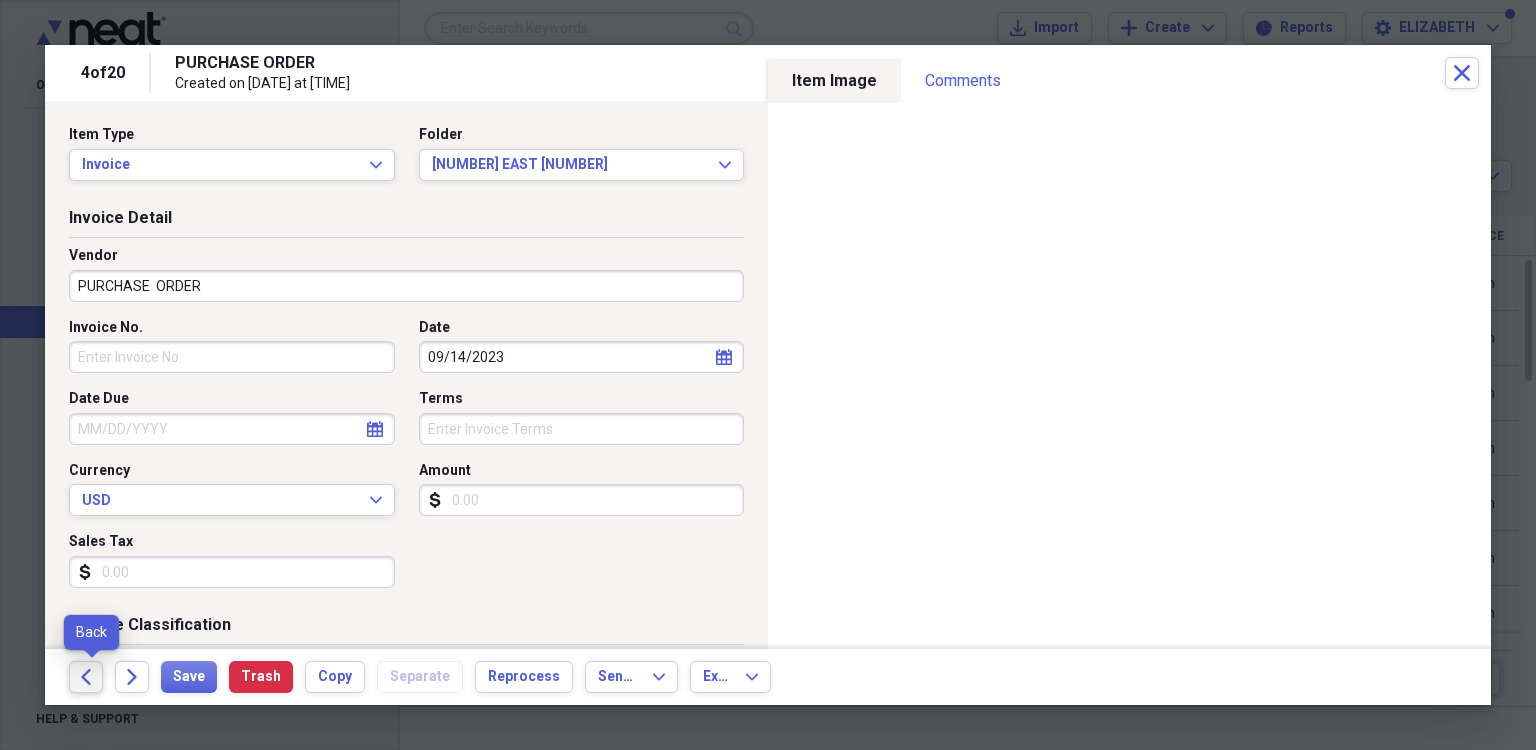 click 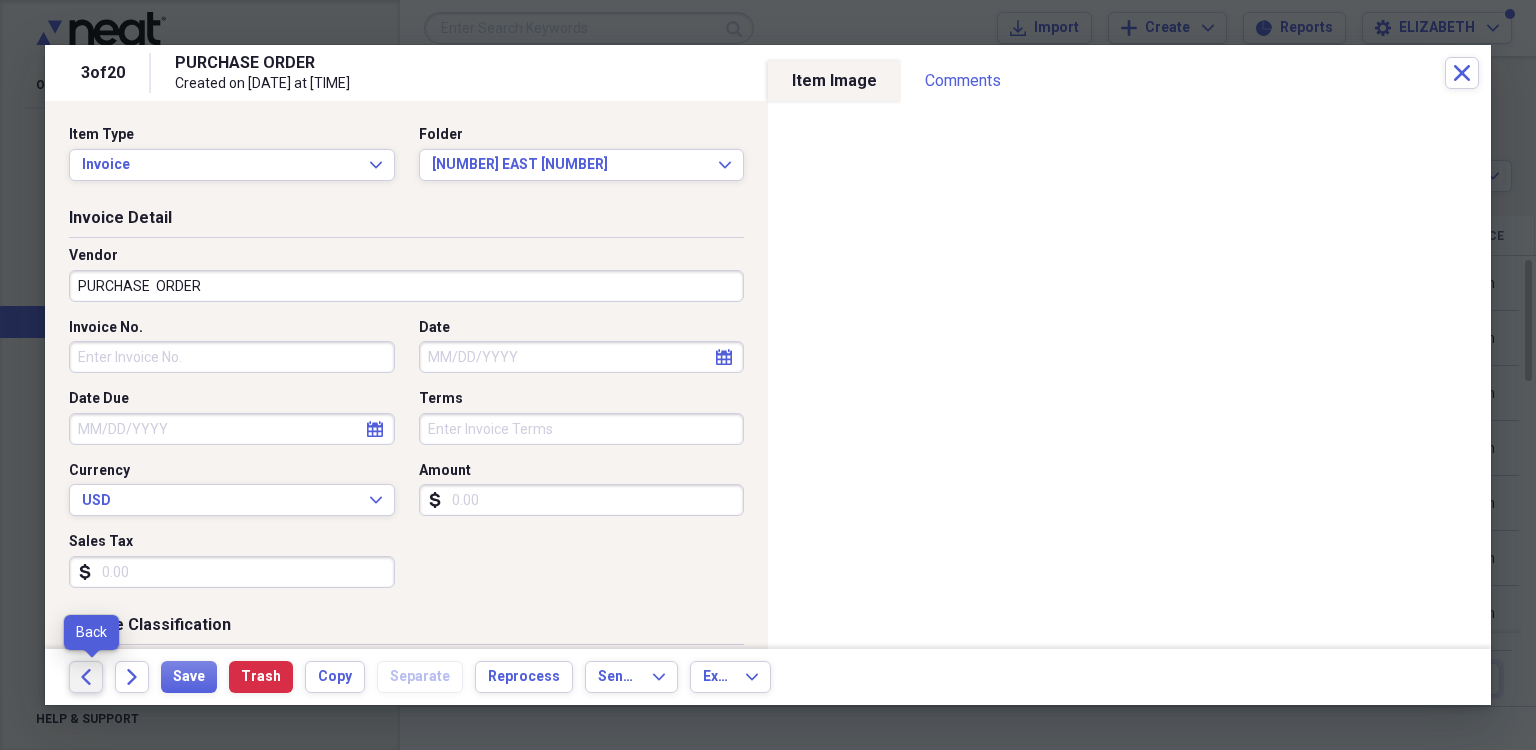 drag, startPoint x: 84, startPoint y: 675, endPoint x: 1502, endPoint y: 393, distance: 1445.769 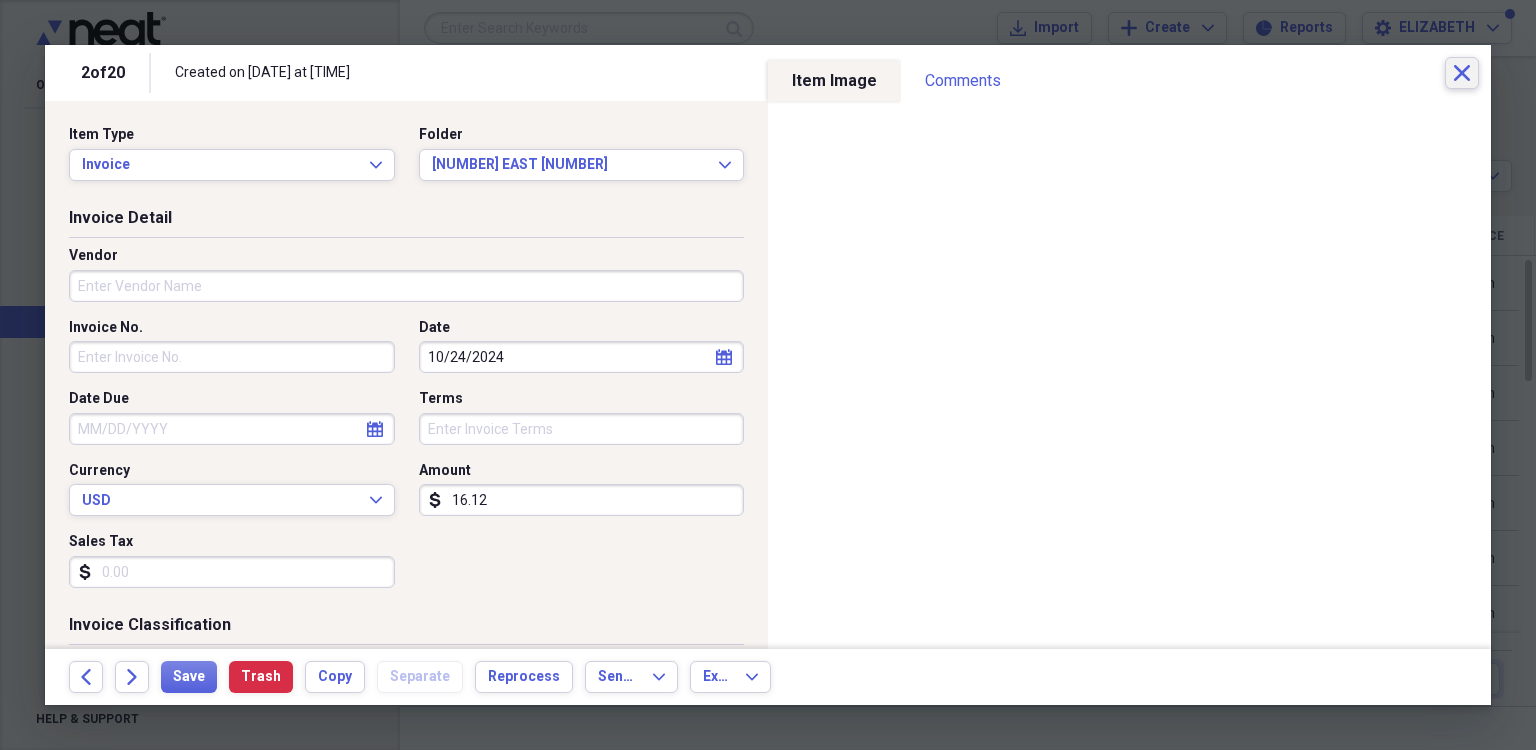 click on "Close" 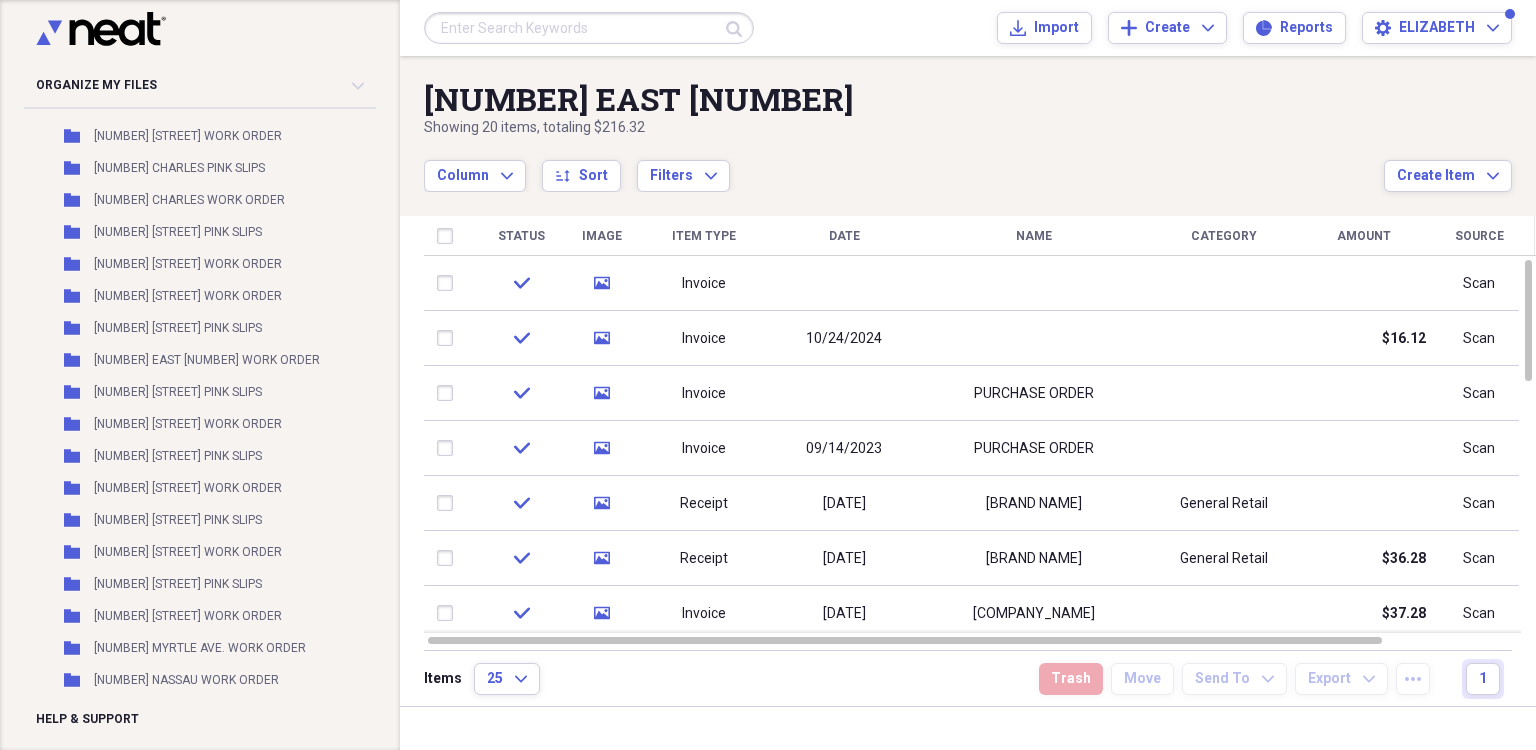 scroll, scrollTop: 10088, scrollLeft: 0, axis: vertical 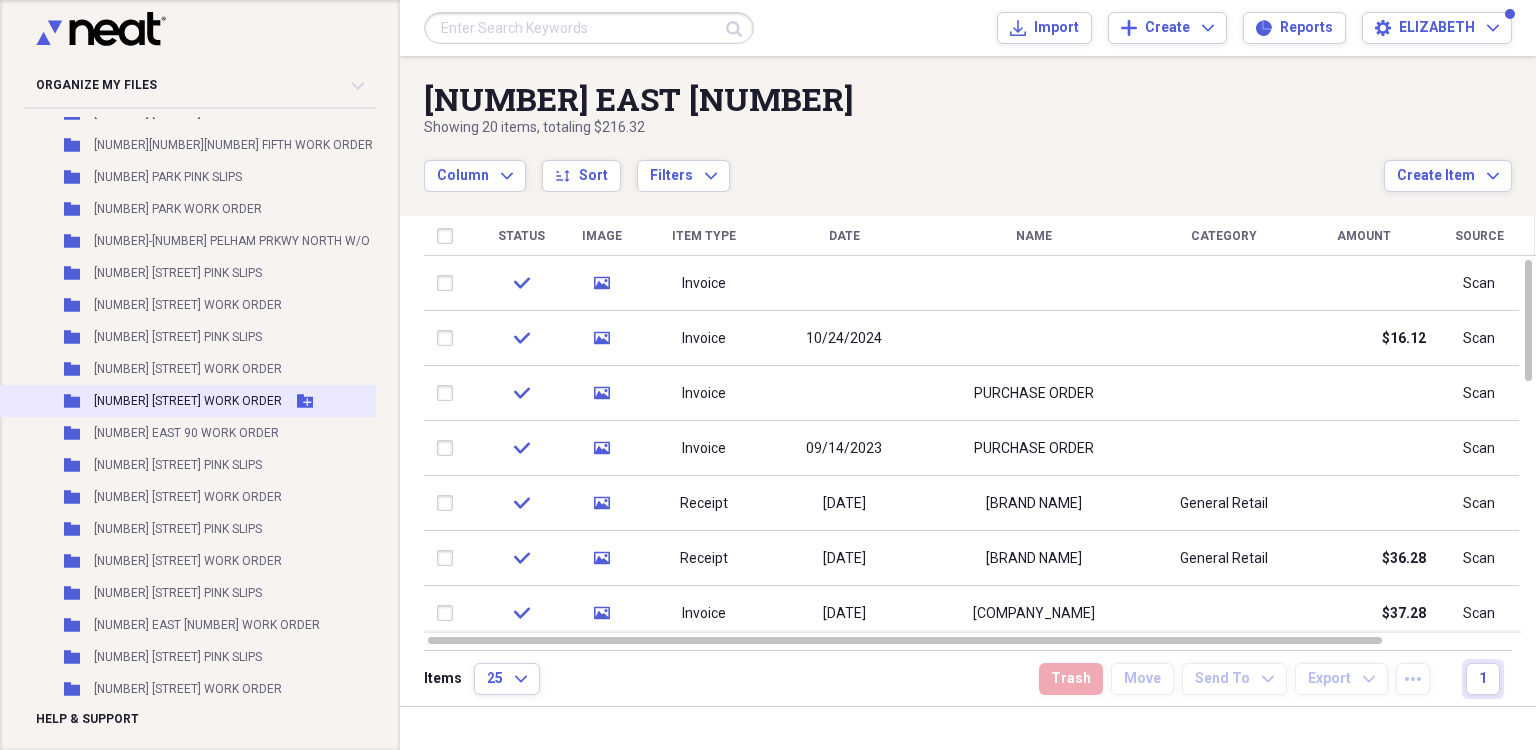 click on "Folder [NUMBER] EAST [NUMBER]     WORK ORDER Add Folder" at bounding box center [251, 401] 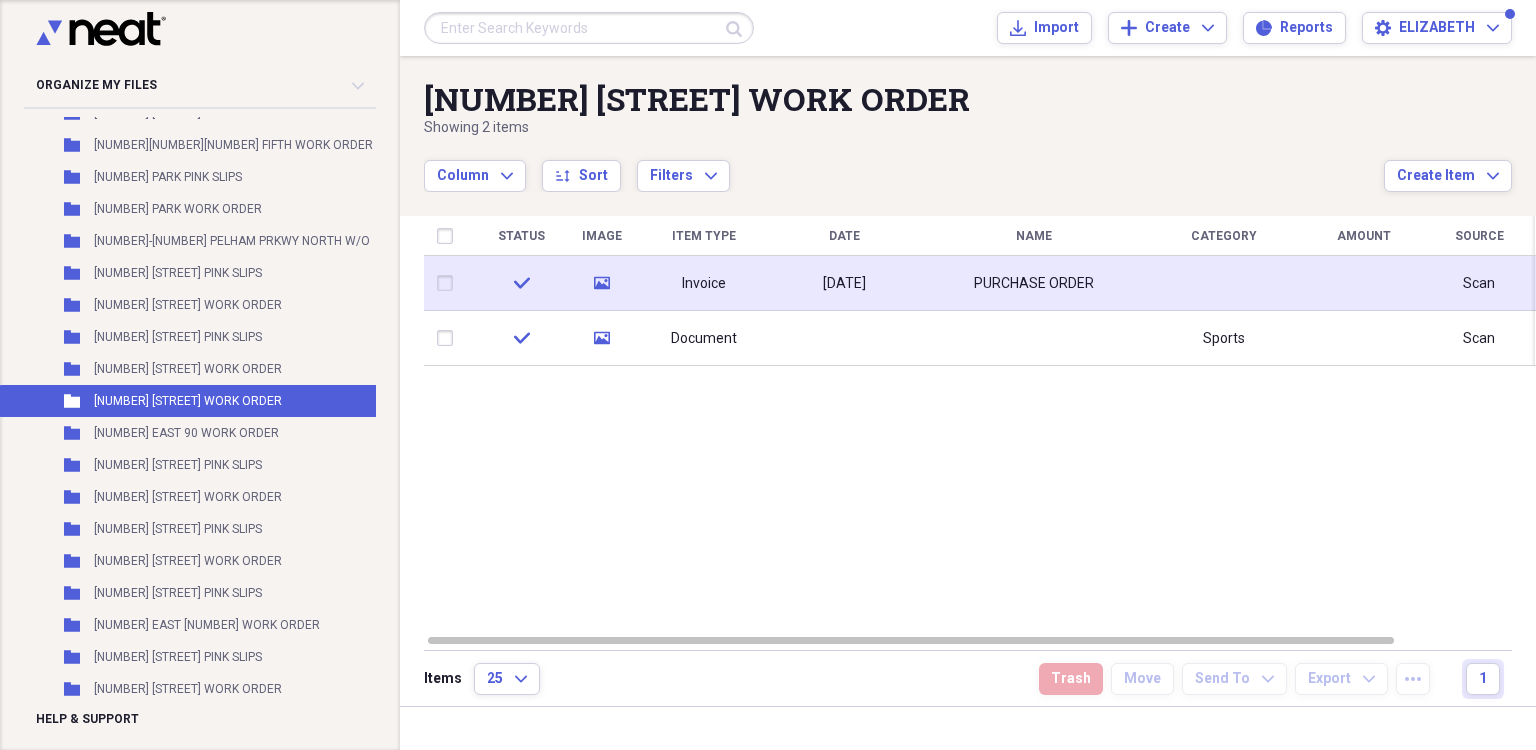 click on "[DATE]" at bounding box center (844, 283) 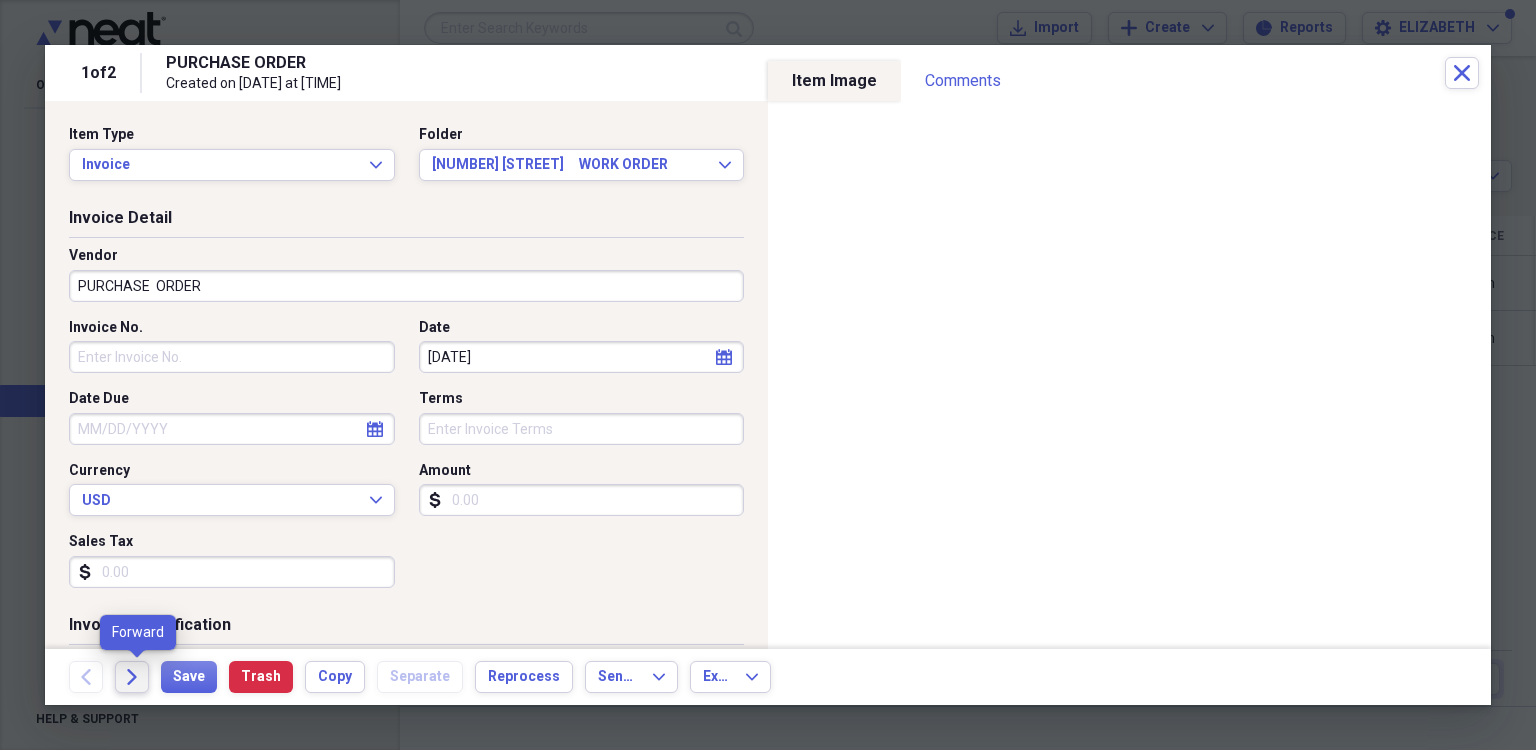 click on "Forward" 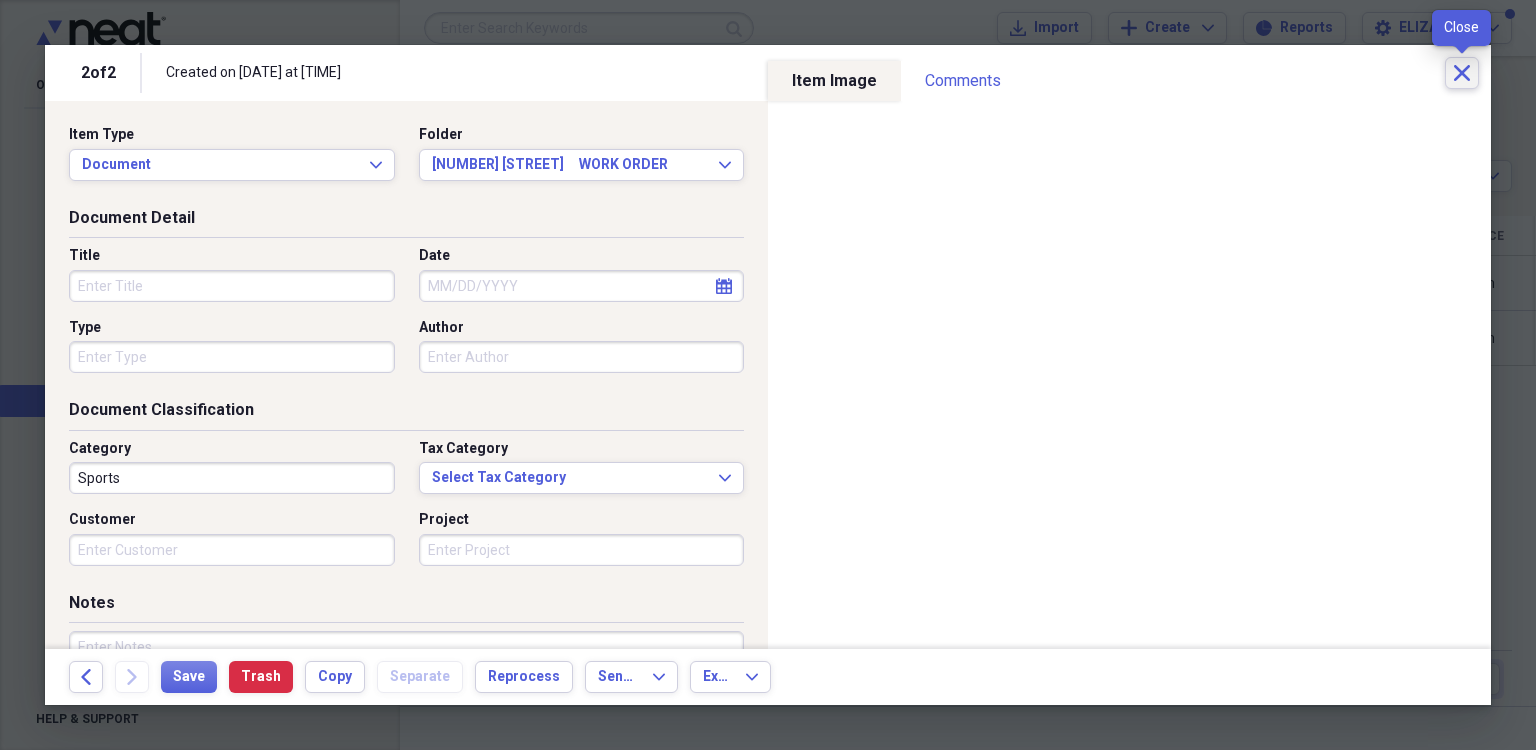 click on "Close" 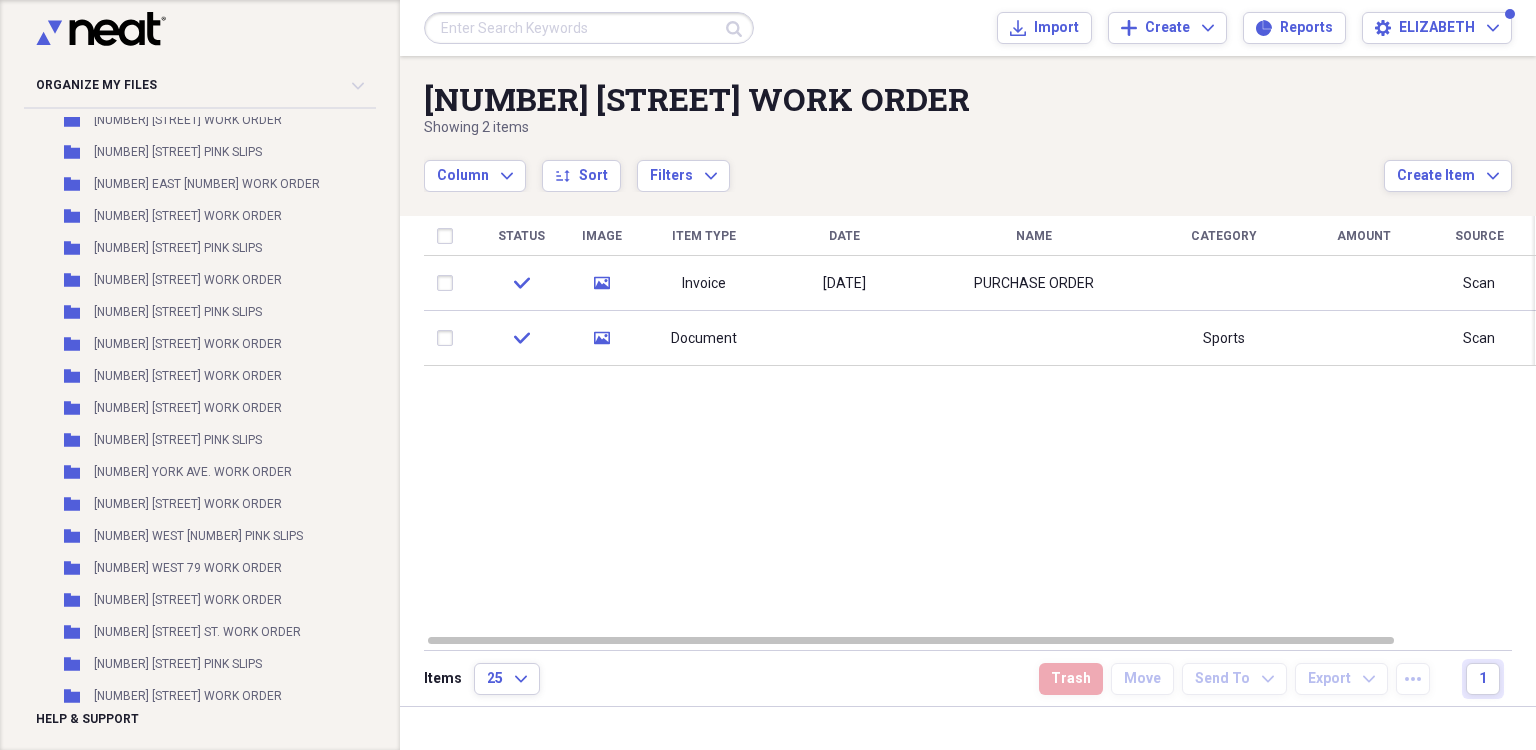 scroll, scrollTop: 13926, scrollLeft: 0, axis: vertical 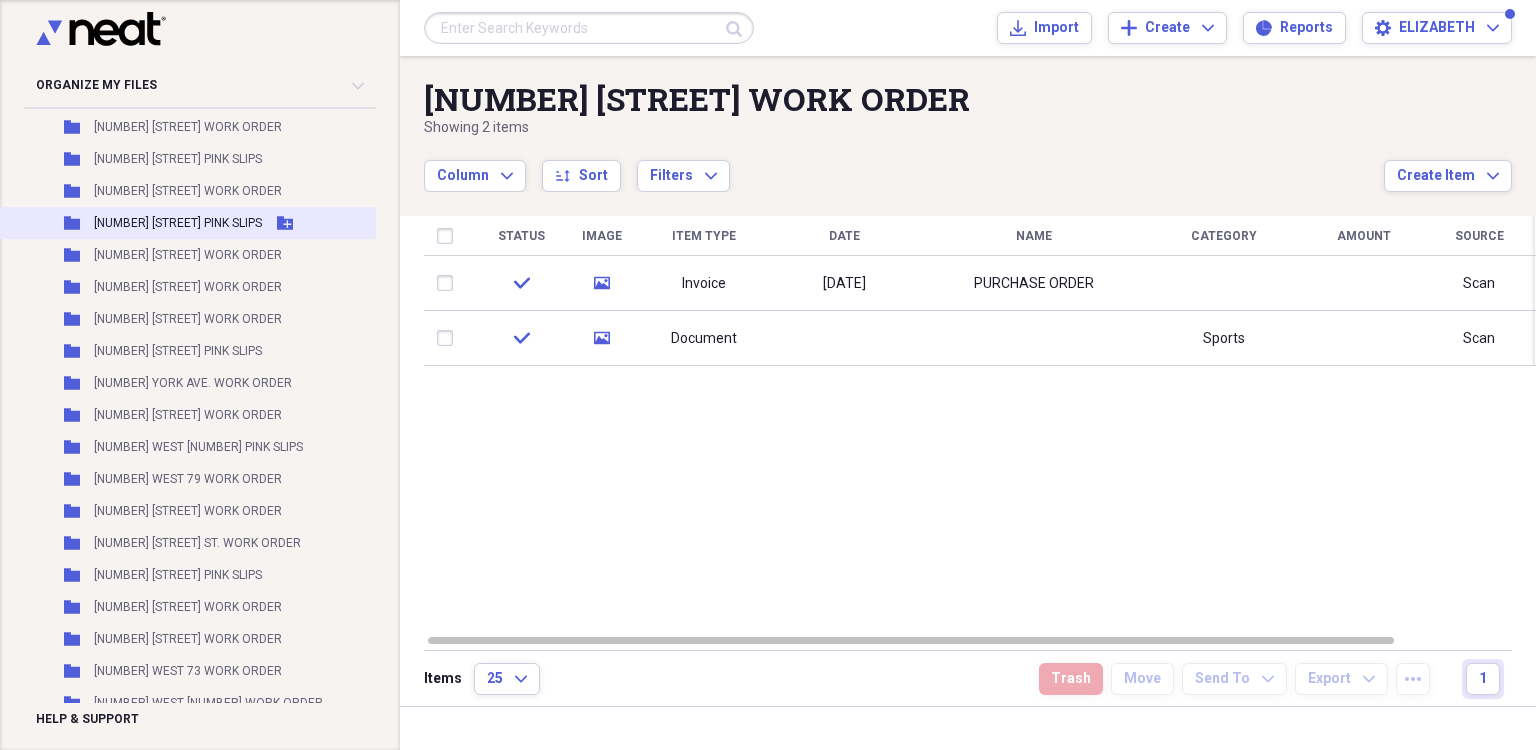 click on "[NUMBER] [STREET]     PINK SLIPS" at bounding box center (178, 223) 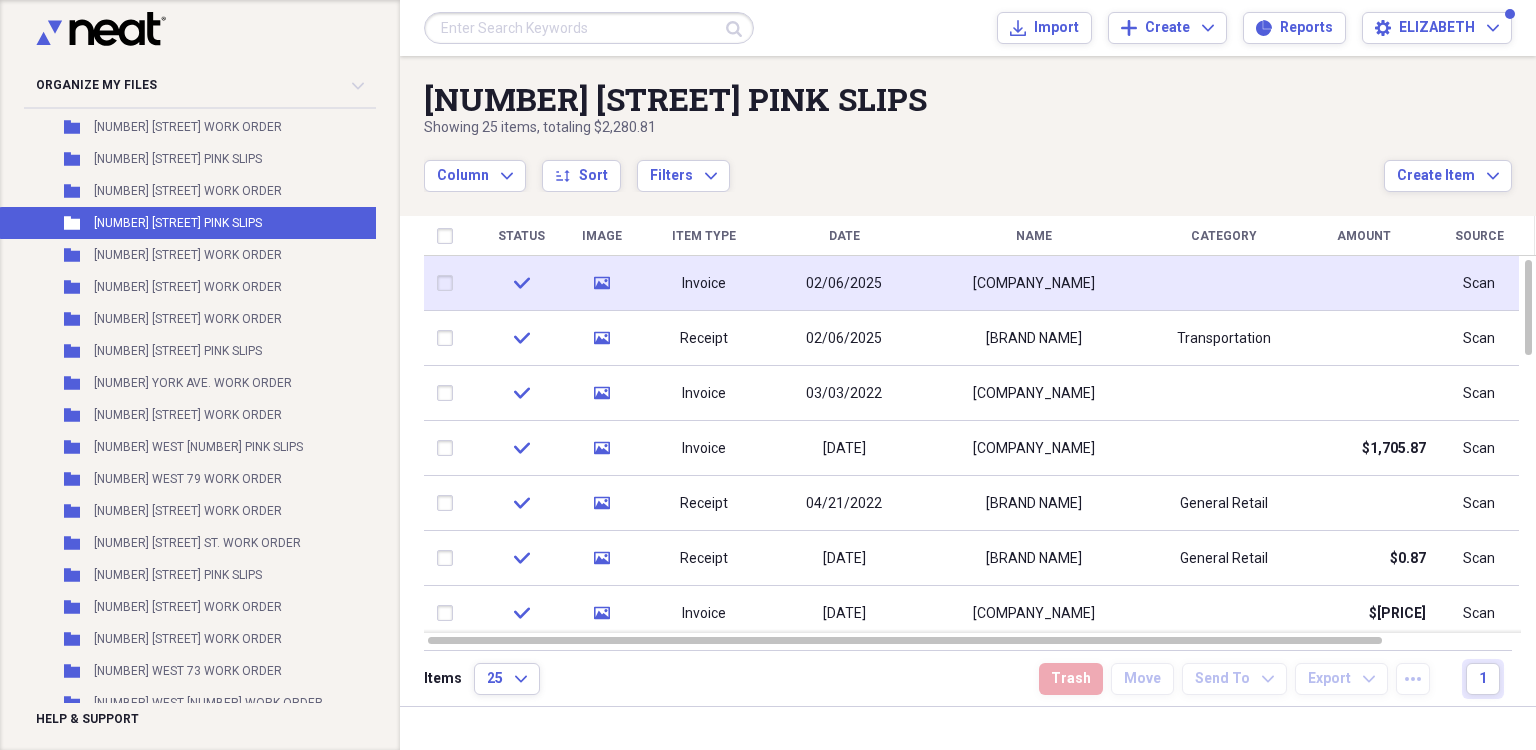 click on "02/06/2025" at bounding box center (844, 283) 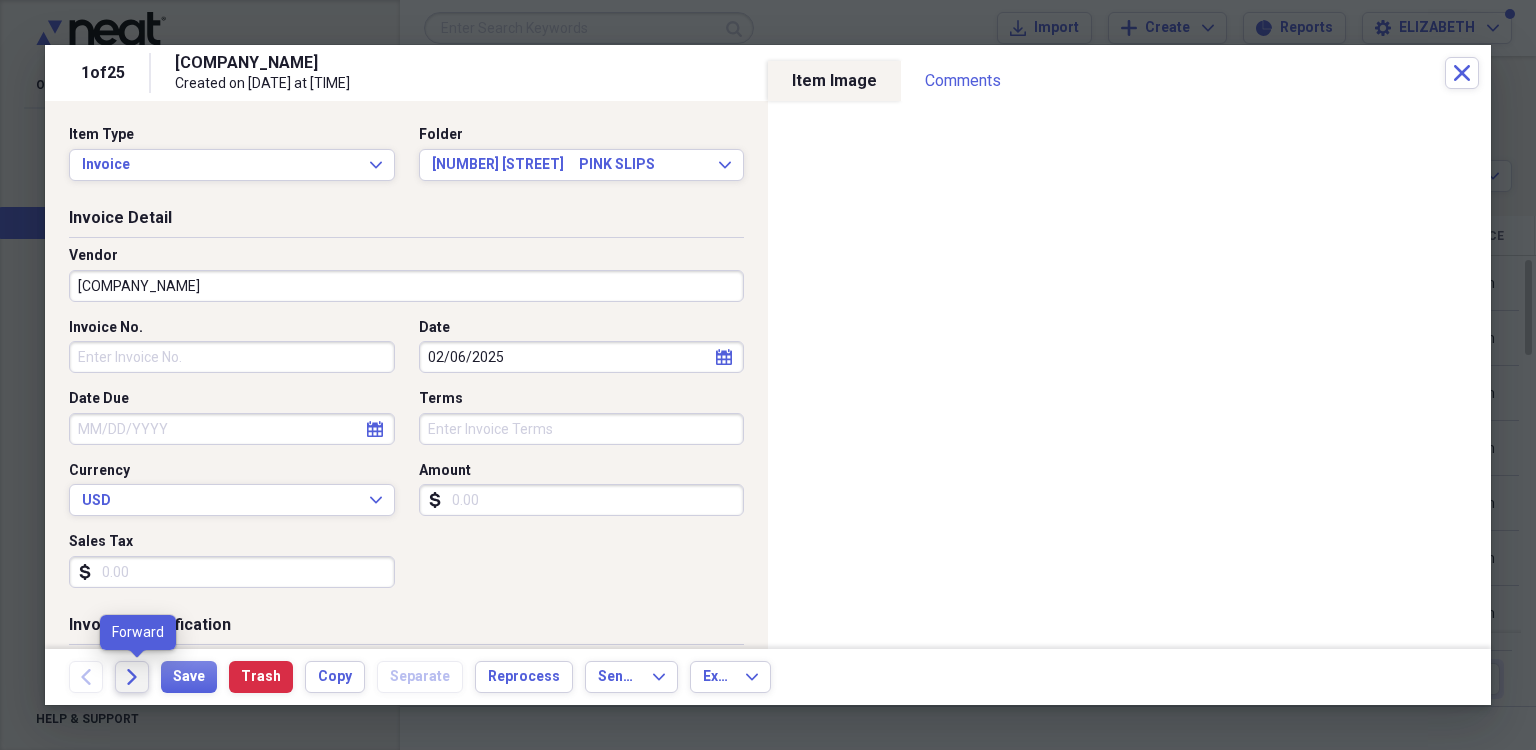 click on "Forward" 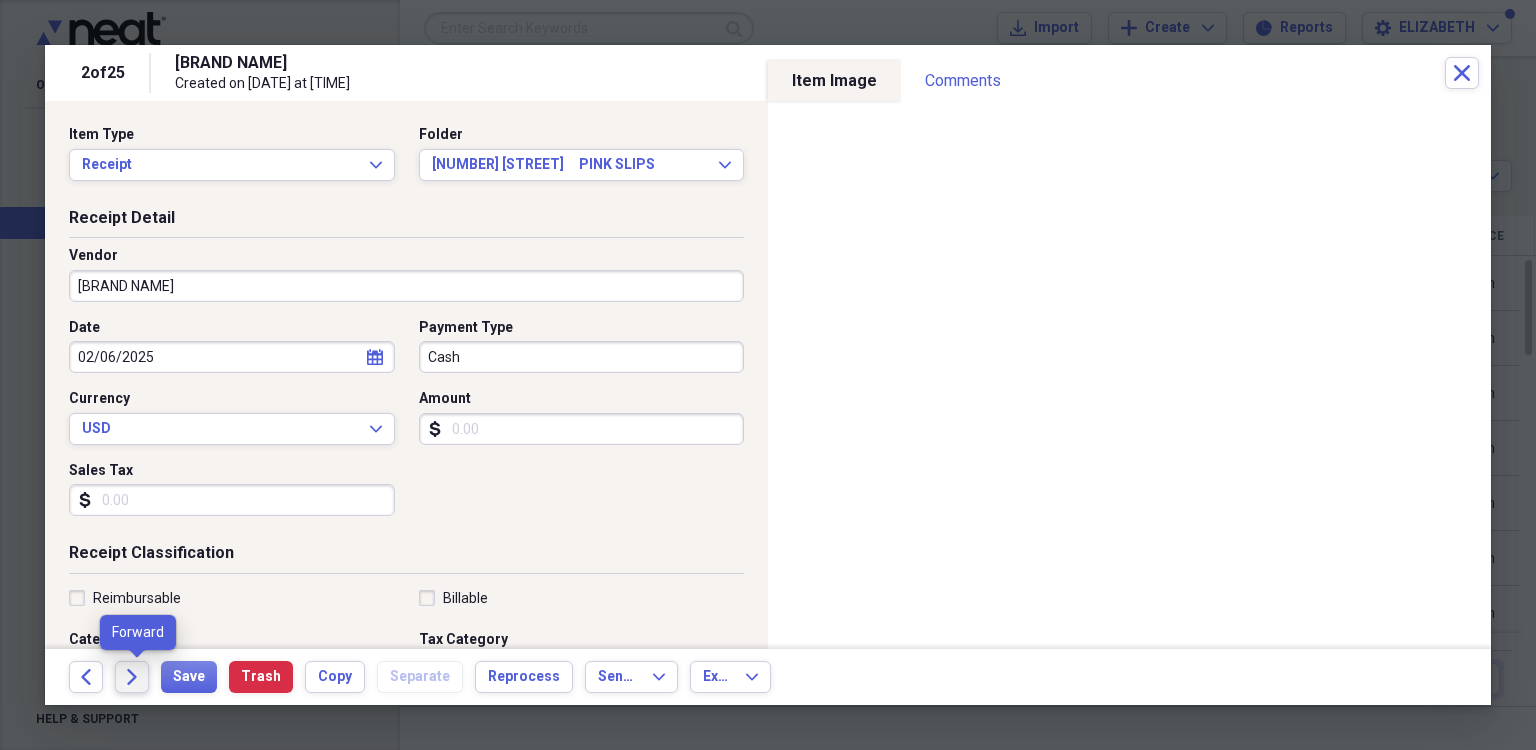 click on "Forward" at bounding box center [132, 677] 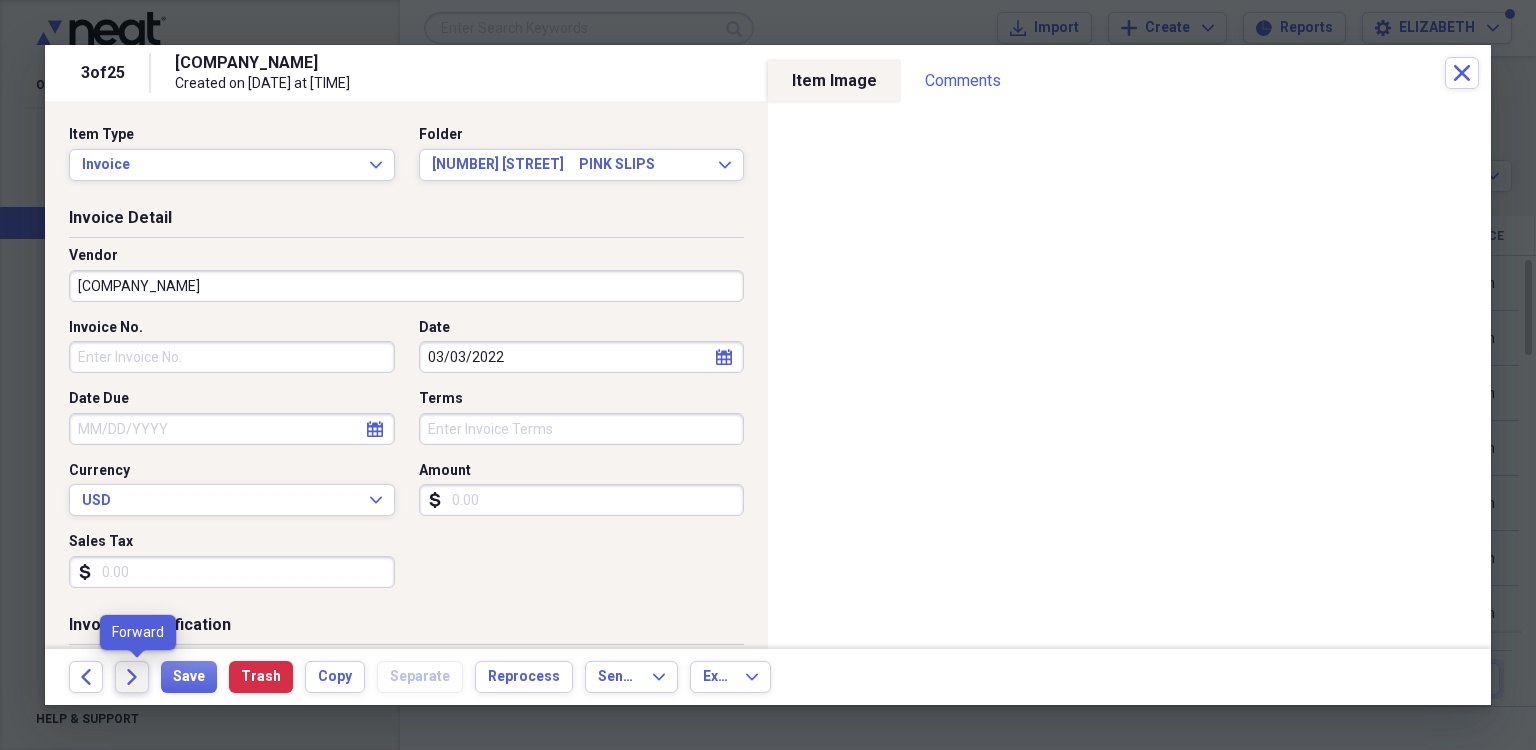 click on "Forward" 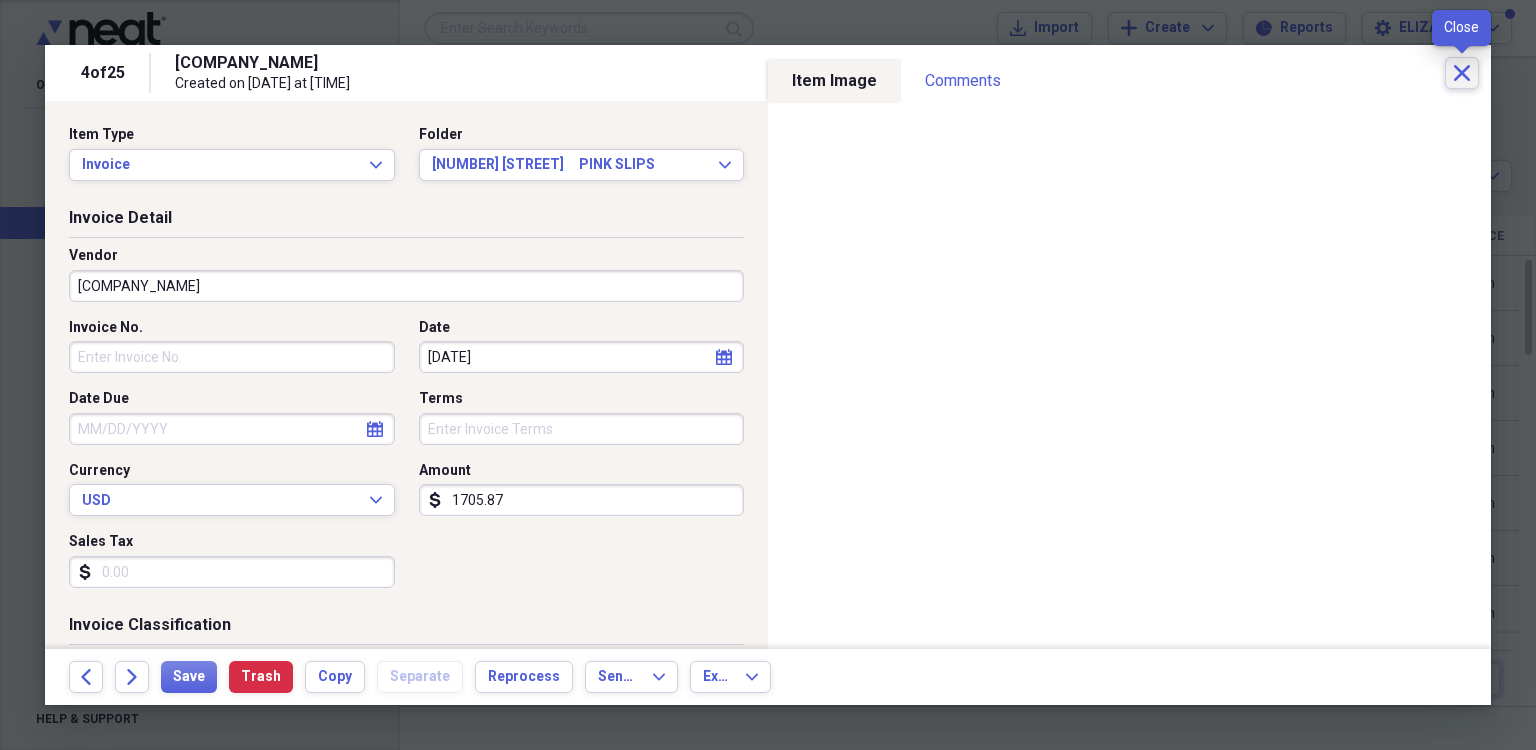 click on "Close" 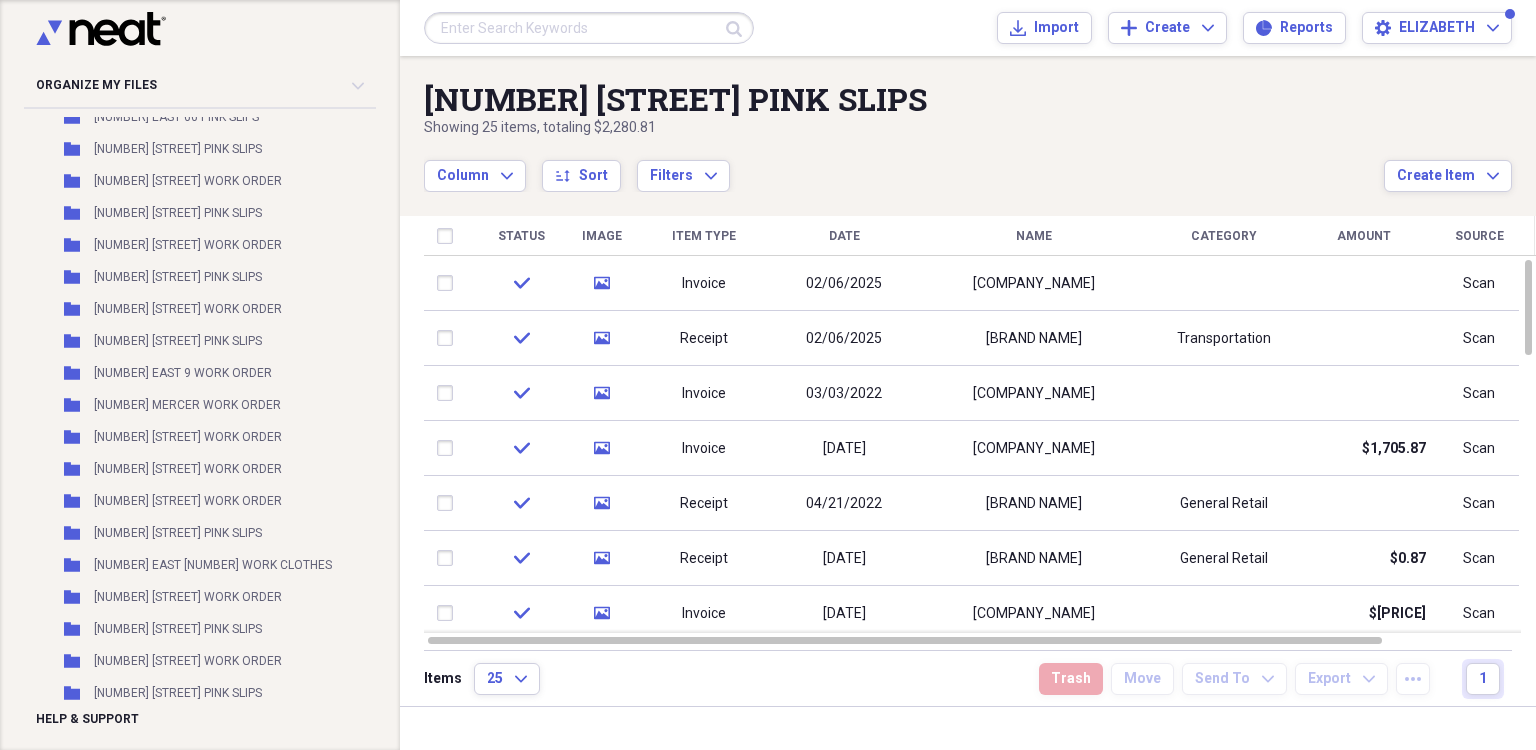scroll, scrollTop: 34548, scrollLeft: 0, axis: vertical 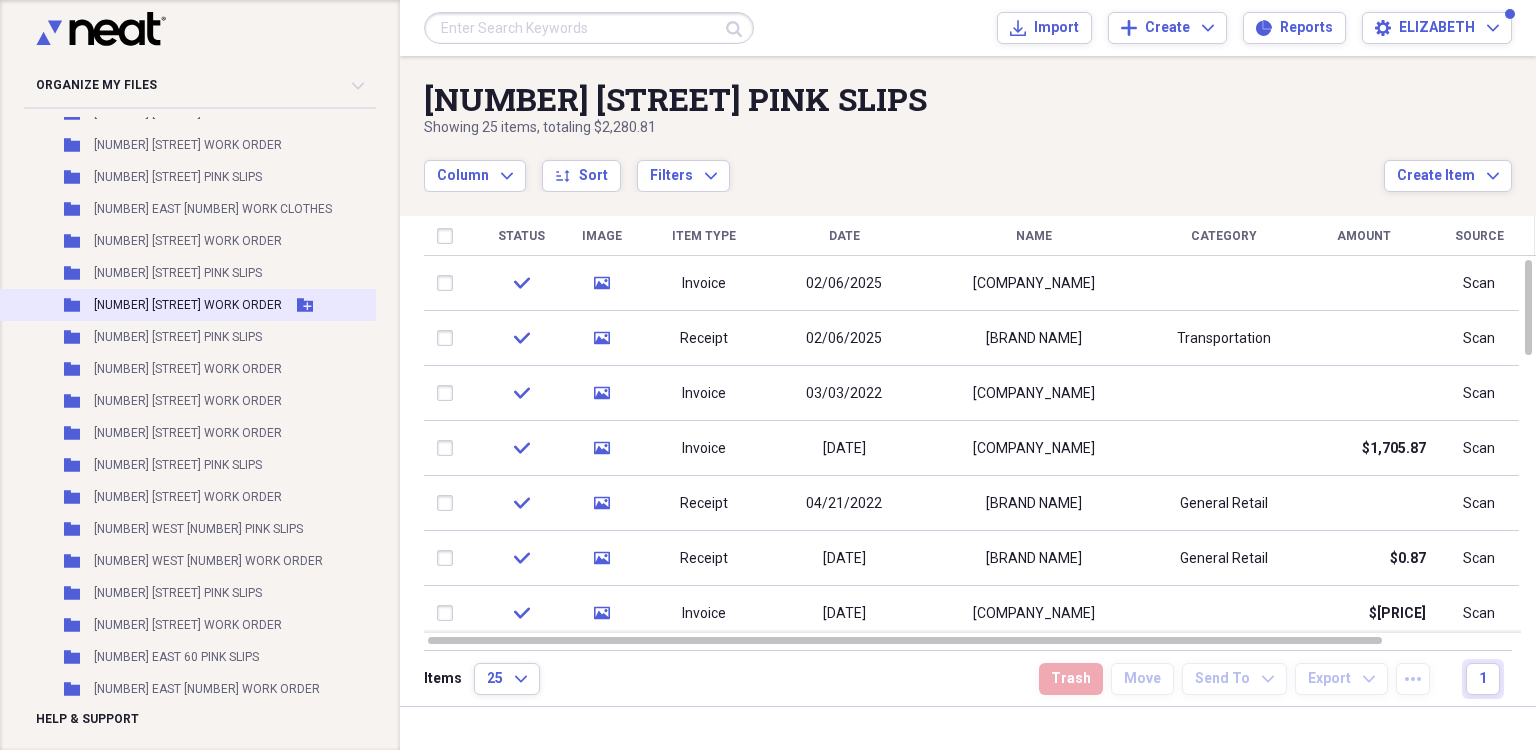 click on "[NUMBER] [STREET]     WORK ORDER" at bounding box center (188, 305) 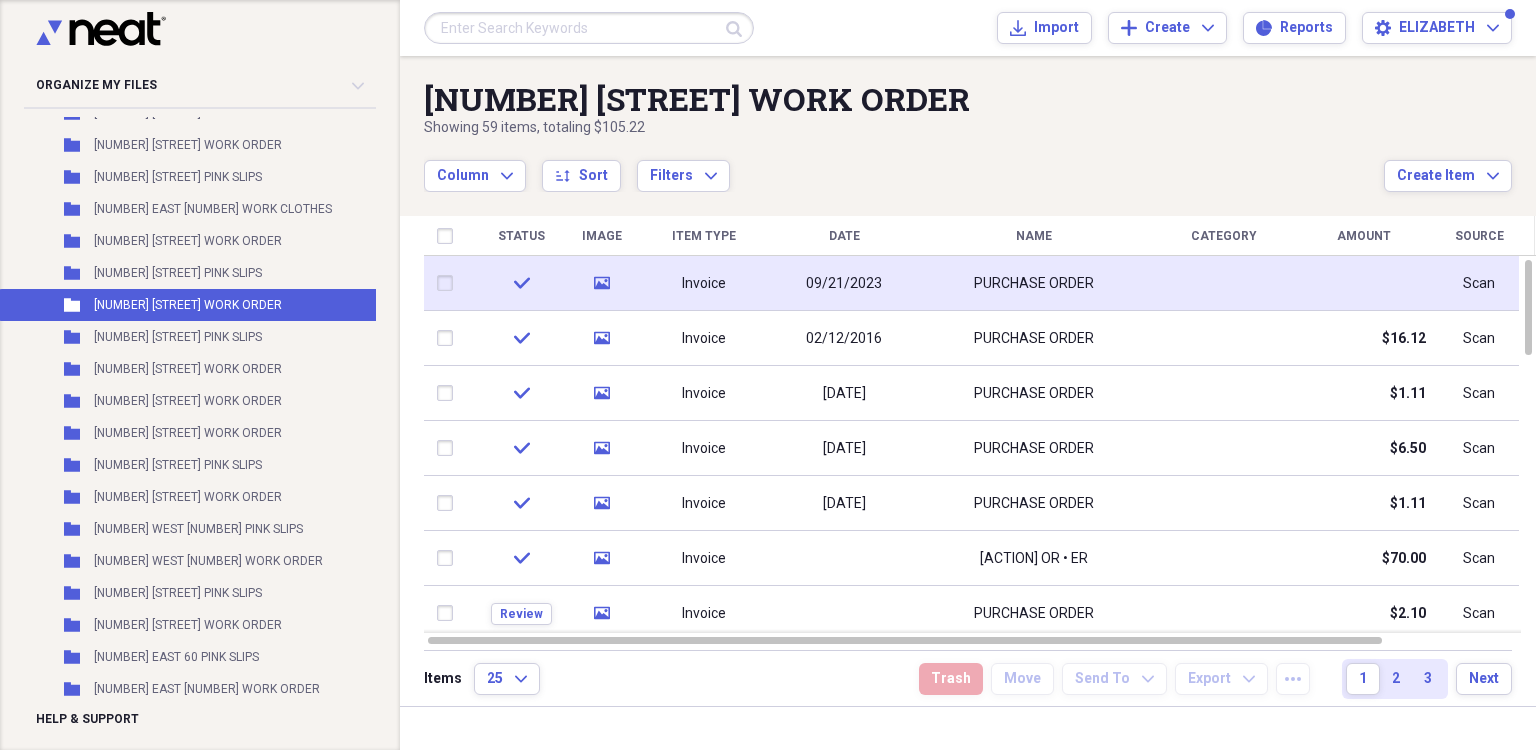 click on "09/21/2023" at bounding box center (844, 284) 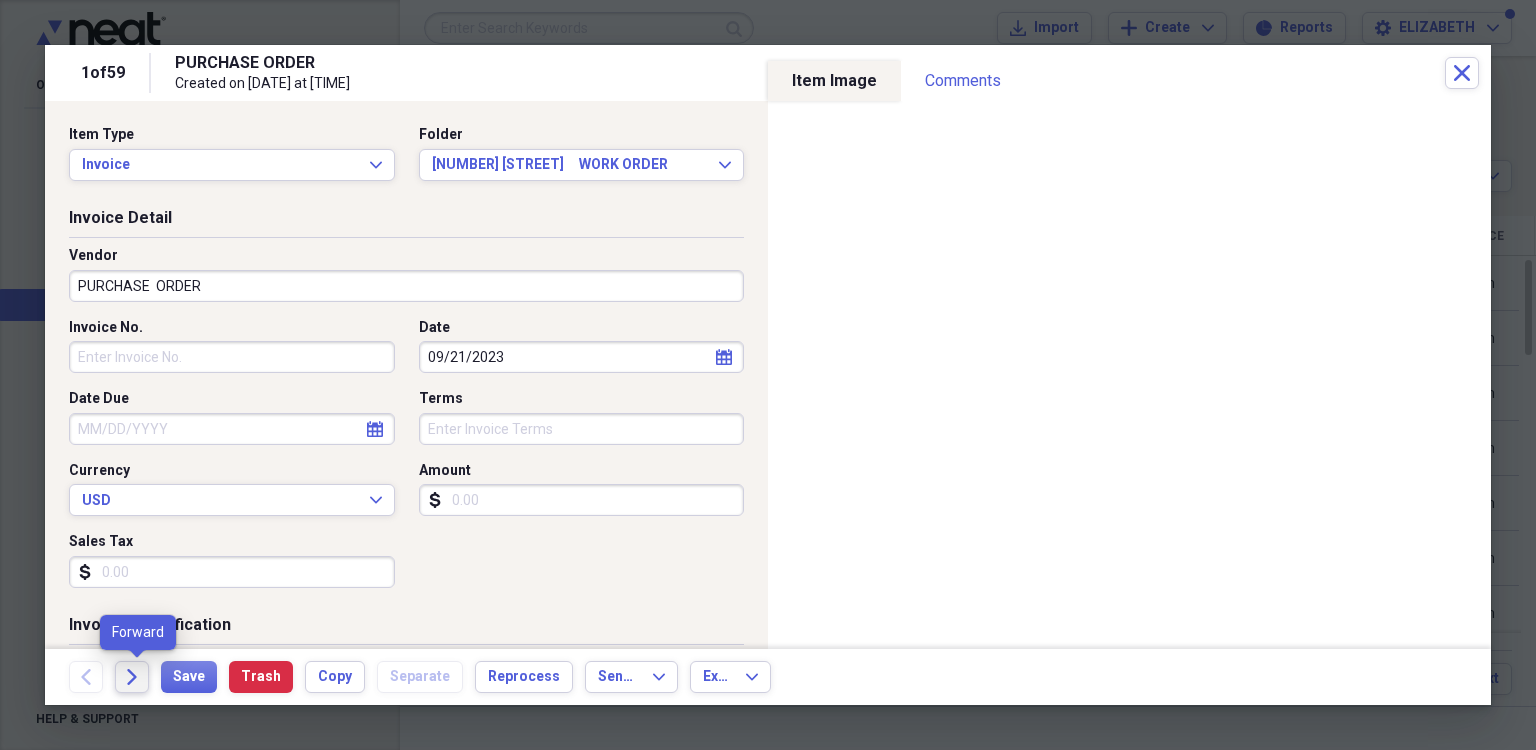 click on "Forward" 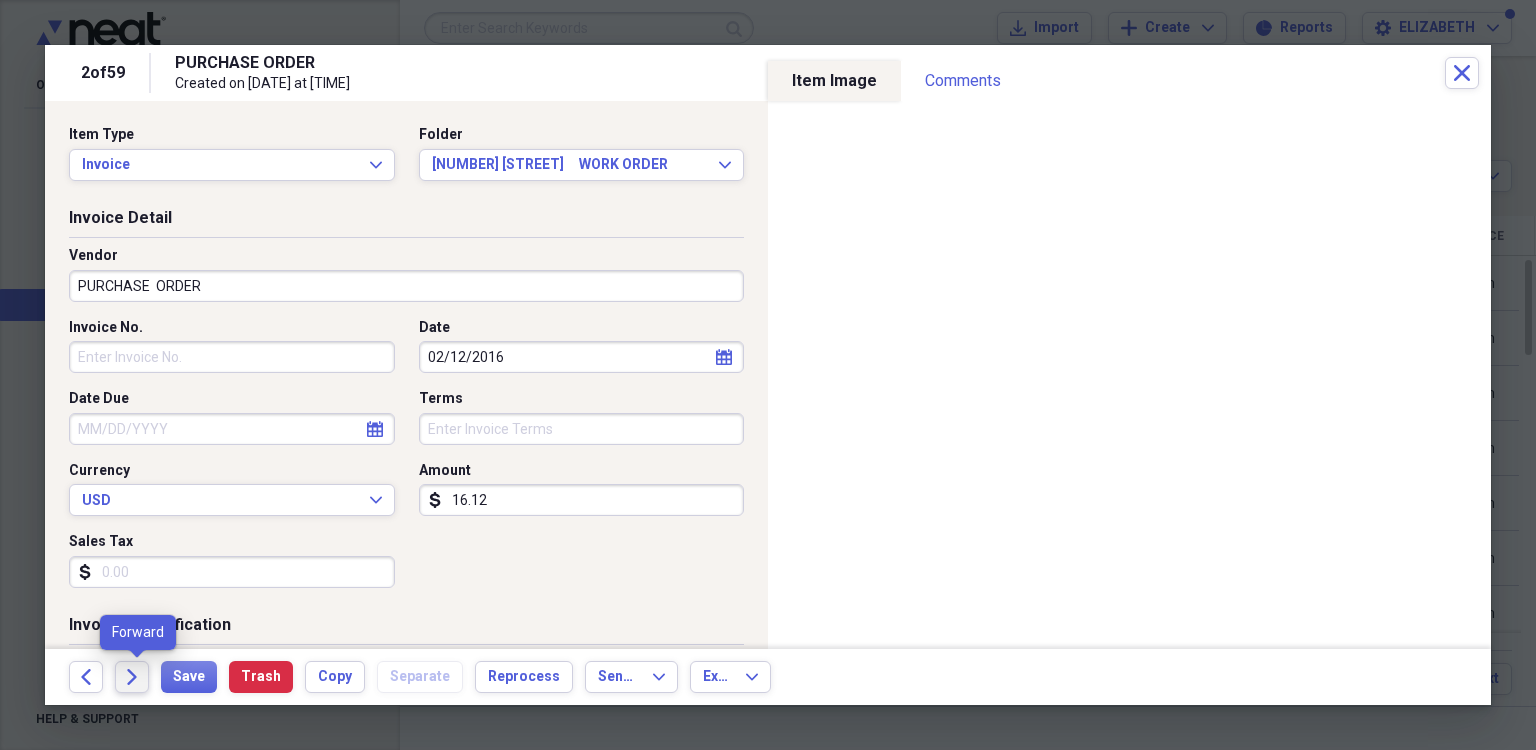 click on "Forward" 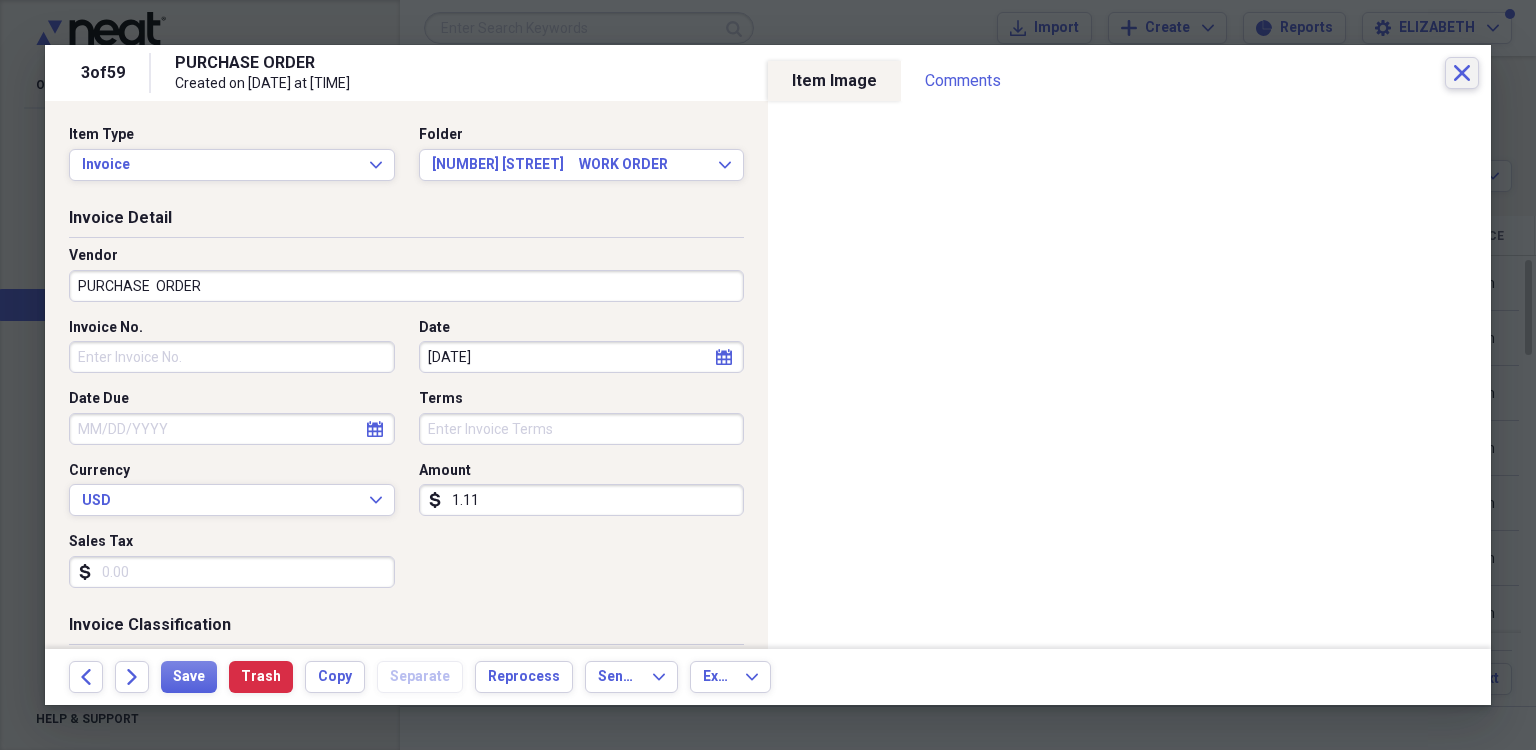 click on "Close" at bounding box center (1462, 73) 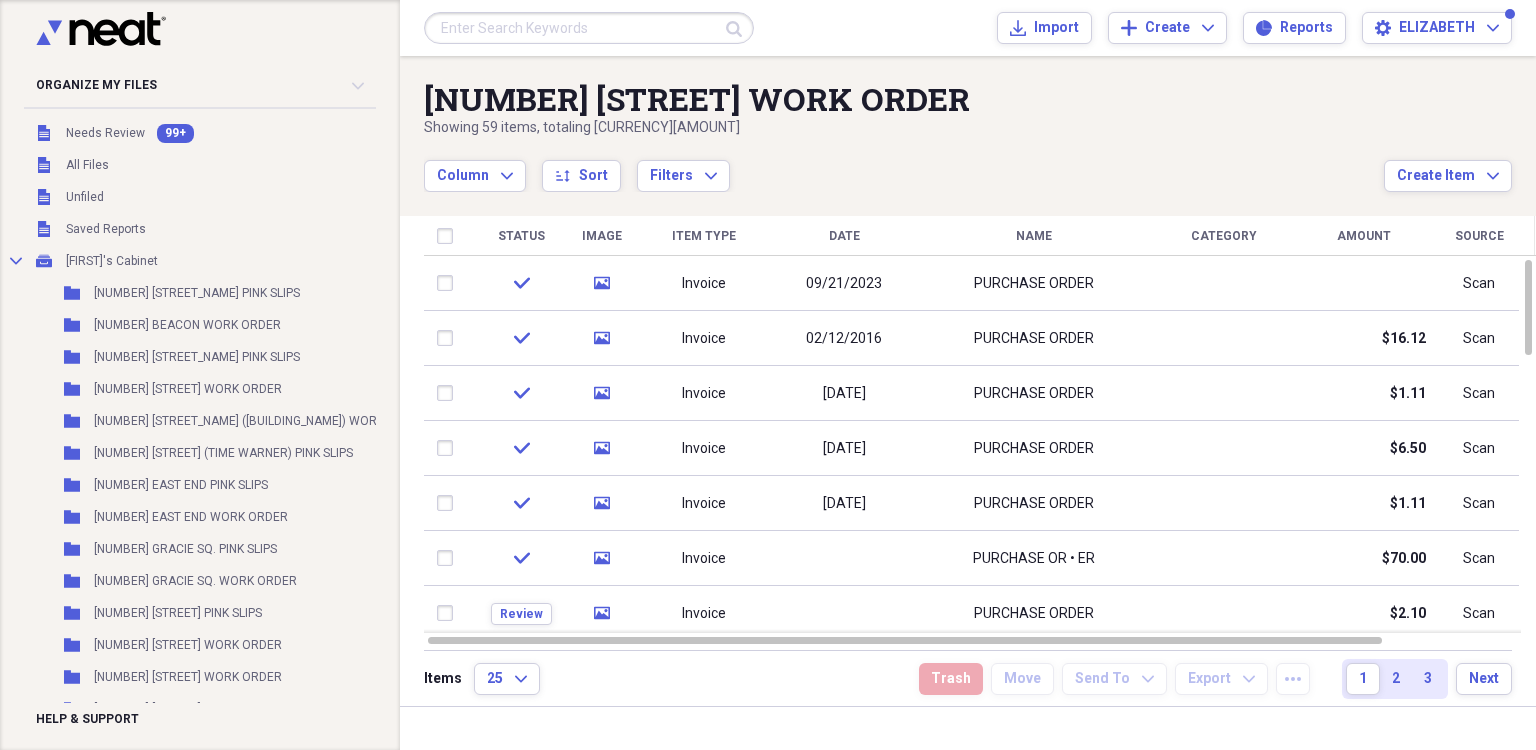 scroll, scrollTop: 0, scrollLeft: 0, axis: both 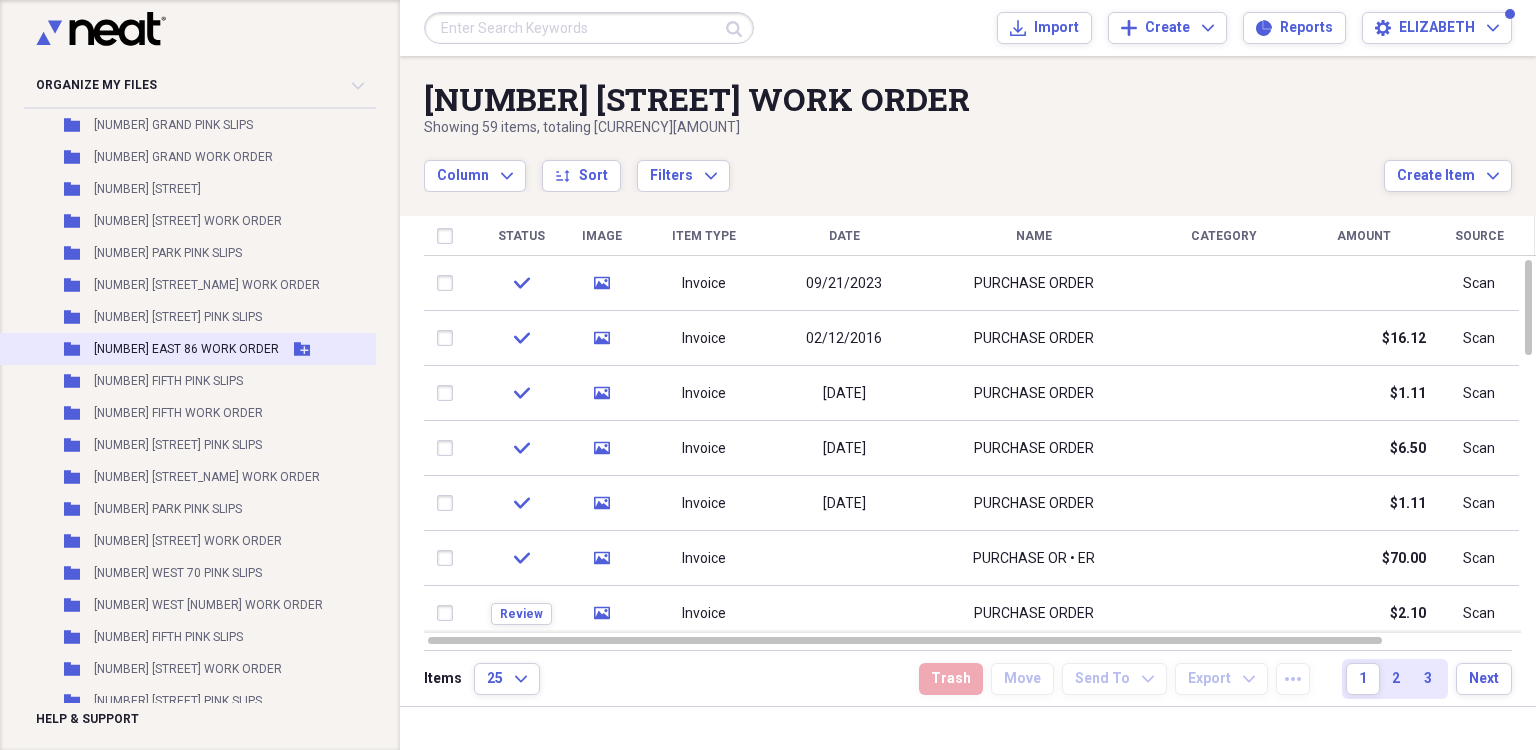 click on "[NUMBER] [STREET]     WORK ORDER" at bounding box center [186, 349] 